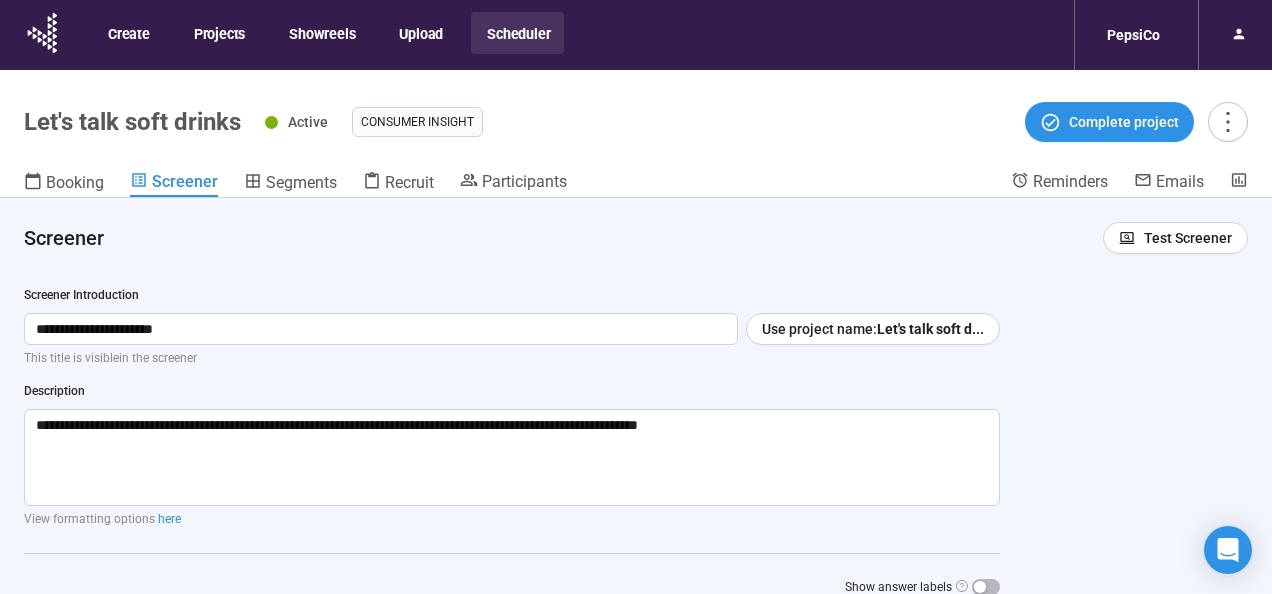 type 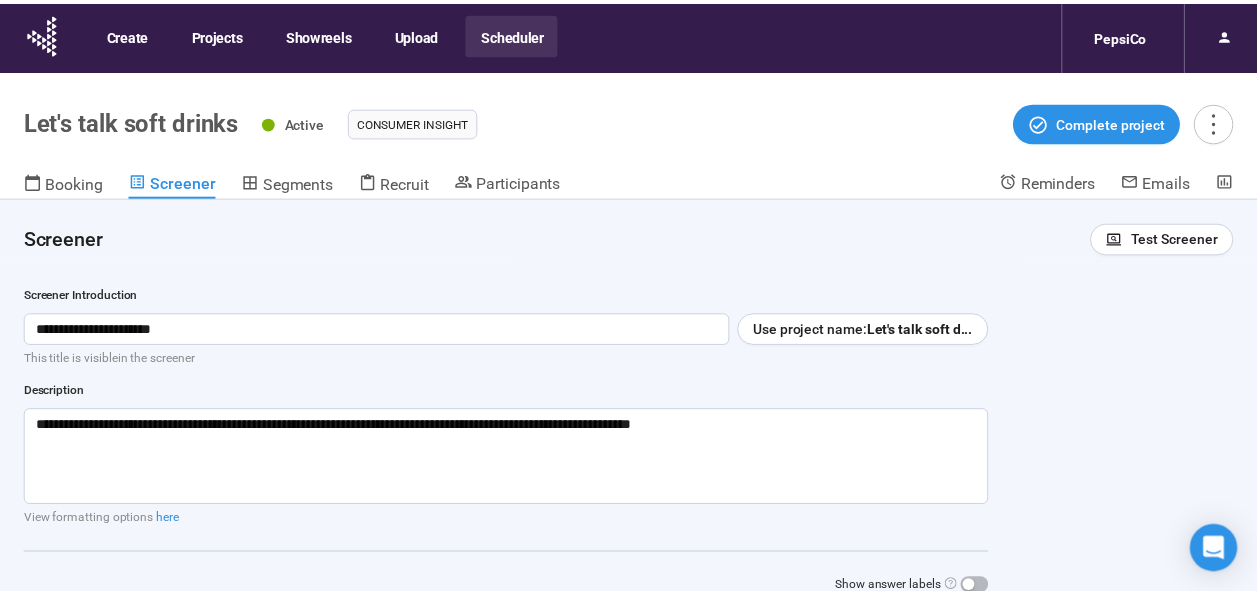 scroll, scrollTop: 0, scrollLeft: 0, axis: both 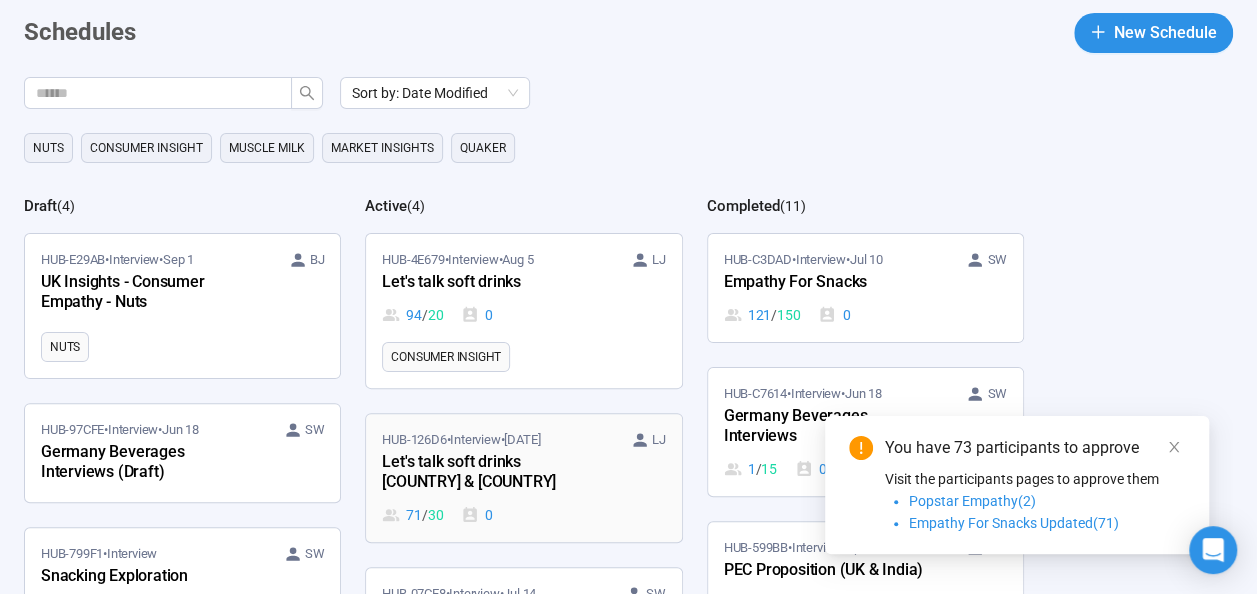 click on "Let's talk soft drinks [COUNTRY] & [COUNTRY]" at bounding box center [492, 473] 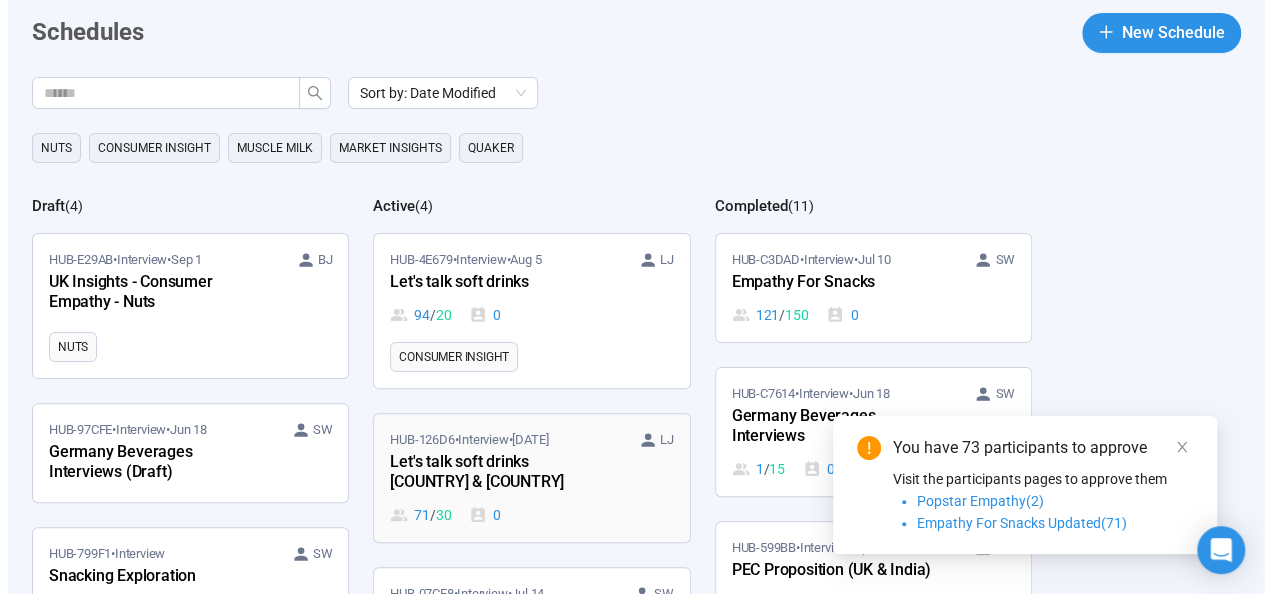 scroll, scrollTop: 70, scrollLeft: 0, axis: vertical 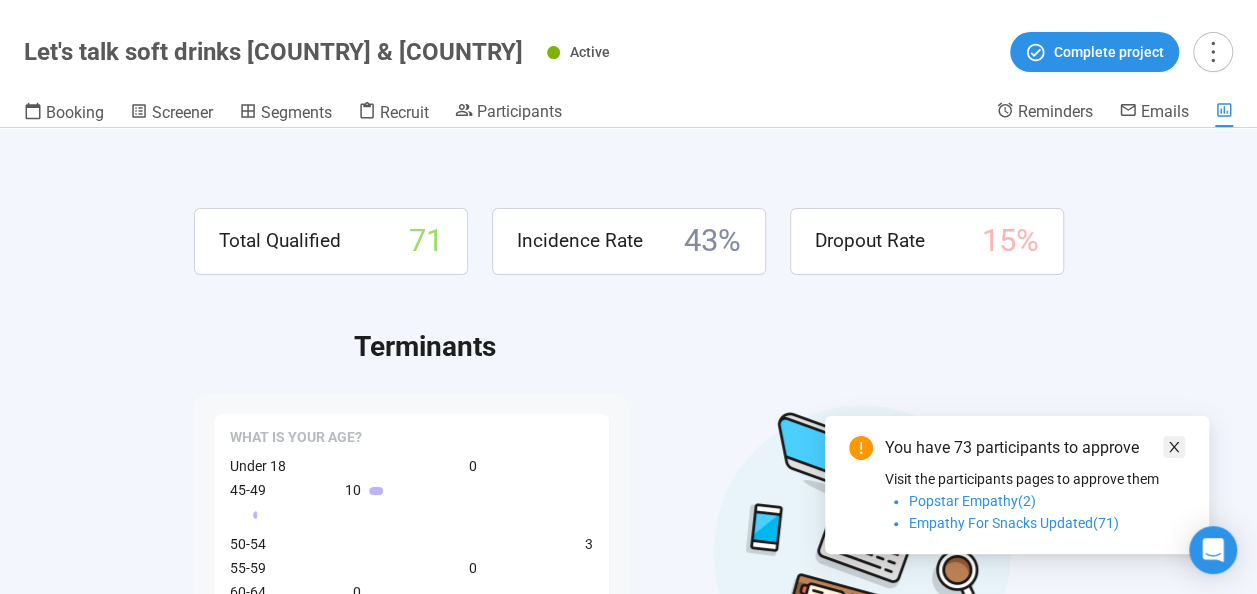 click 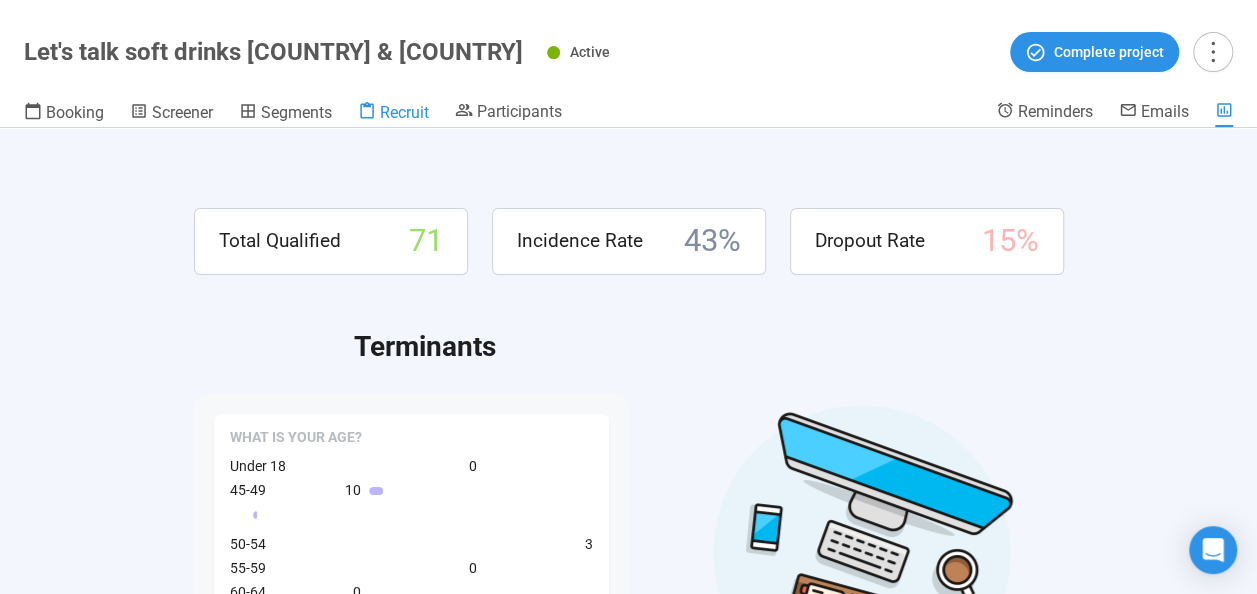 click on "Recruit" at bounding box center (404, 112) 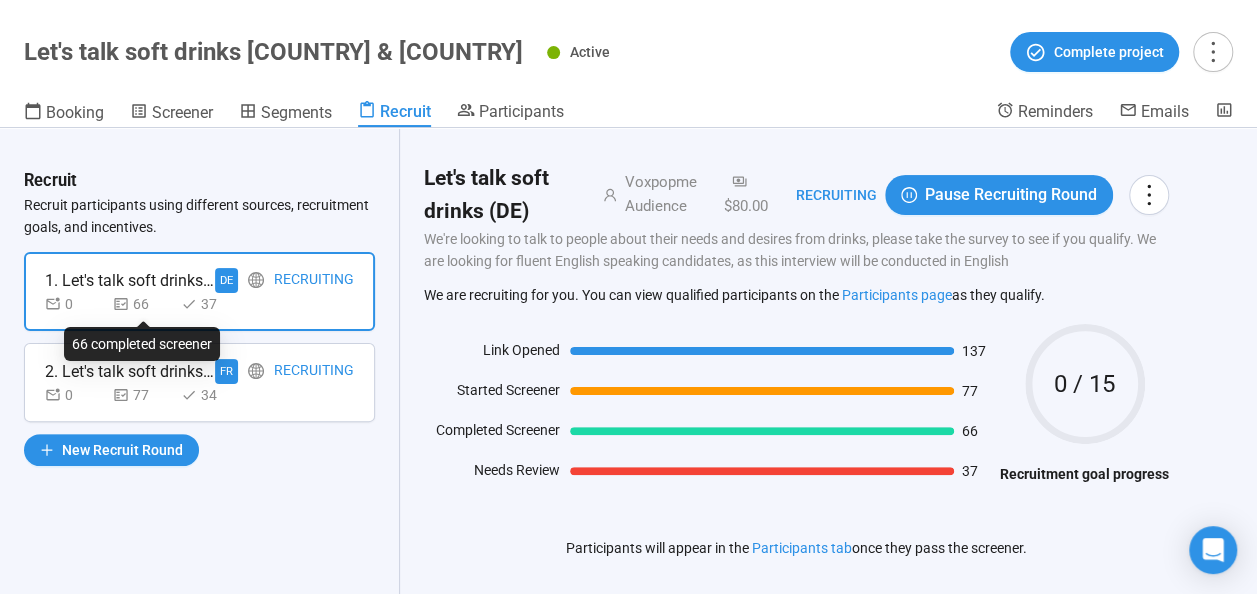 click on "66" at bounding box center (143, 304) 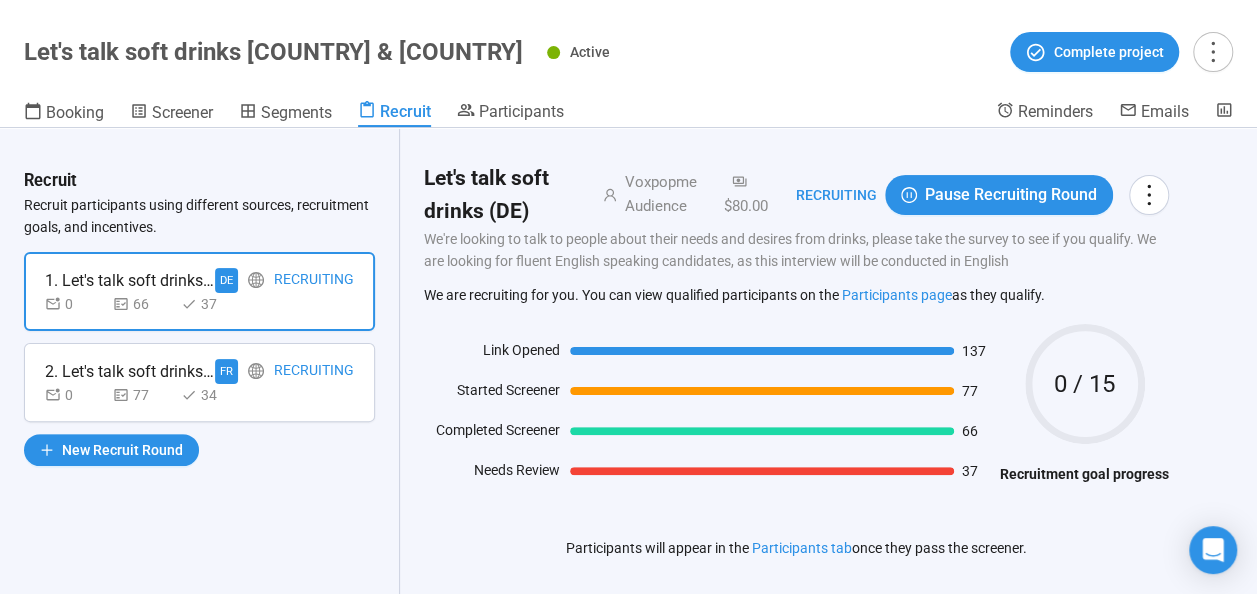 click on "1. Let's talk soft drinks (DE)" at bounding box center (130, 280) 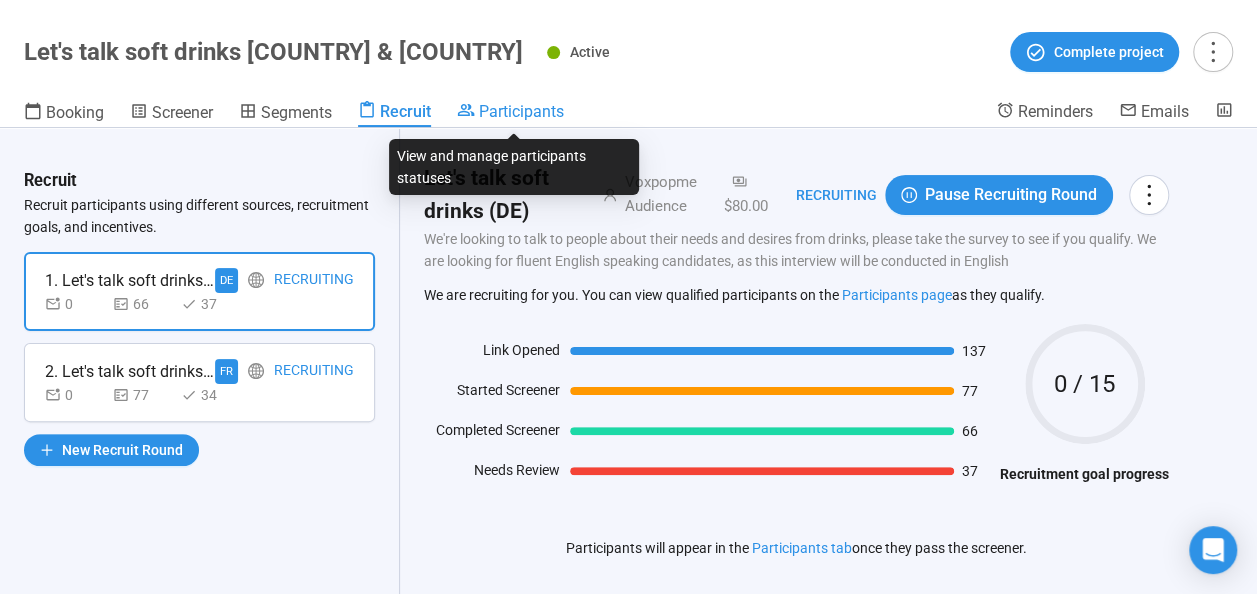 click on "Participants" at bounding box center [521, 111] 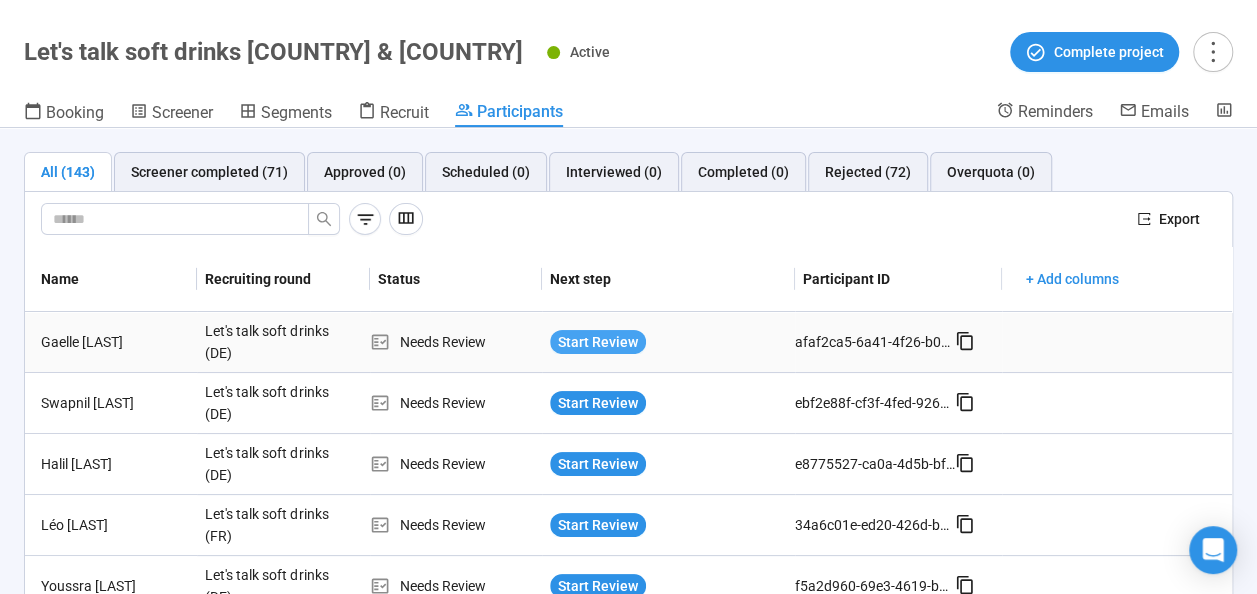 click on "Start Review" at bounding box center (598, 342) 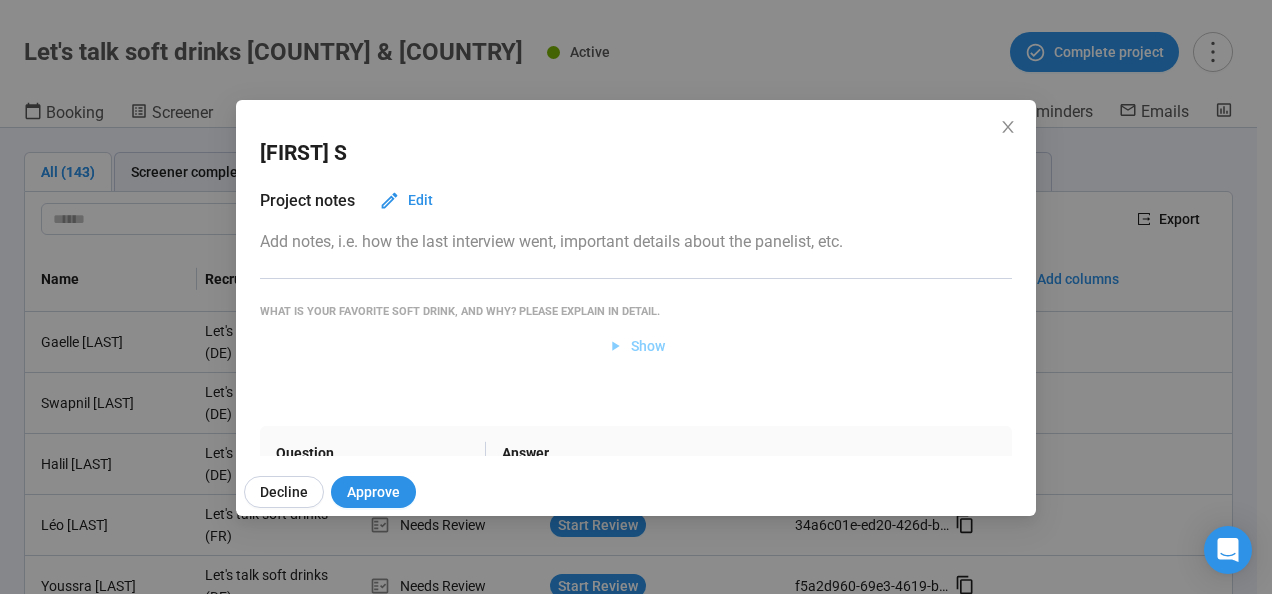 click on "Show" at bounding box center [648, 346] 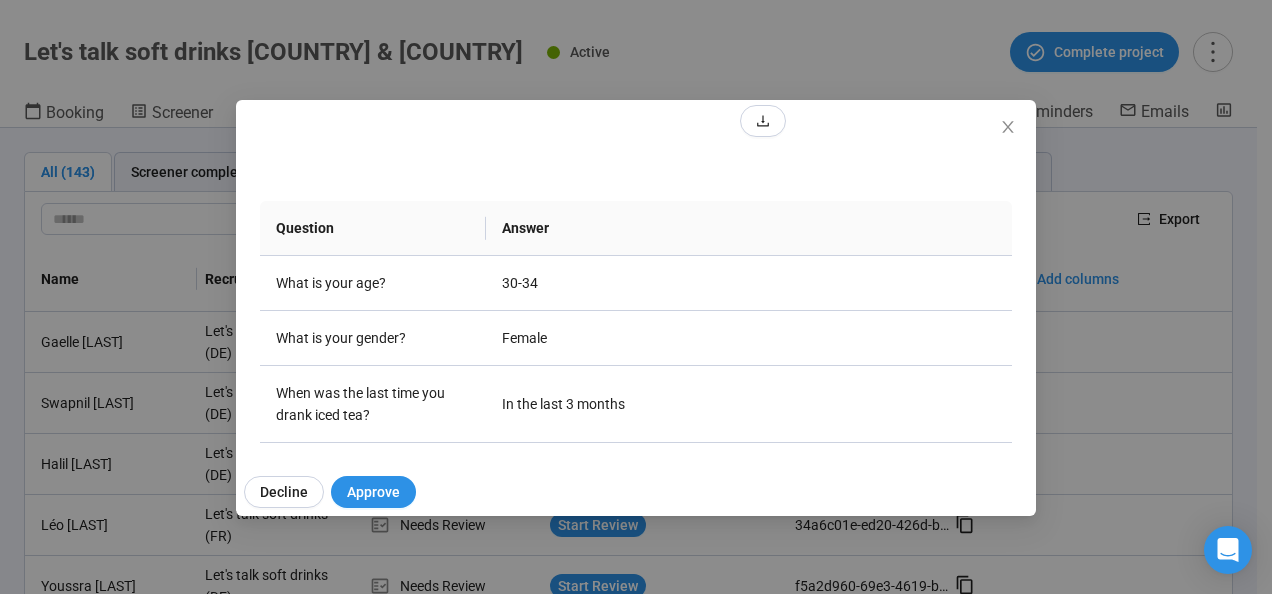 scroll, scrollTop: 397, scrollLeft: 0, axis: vertical 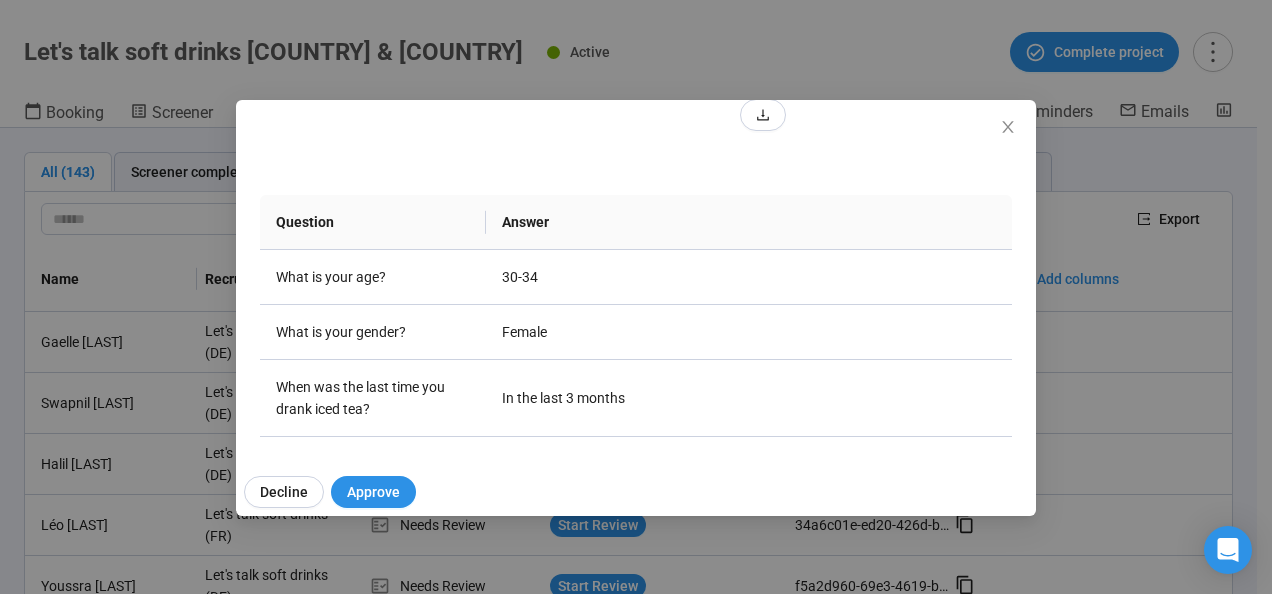 click at bounding box center [636, 8] 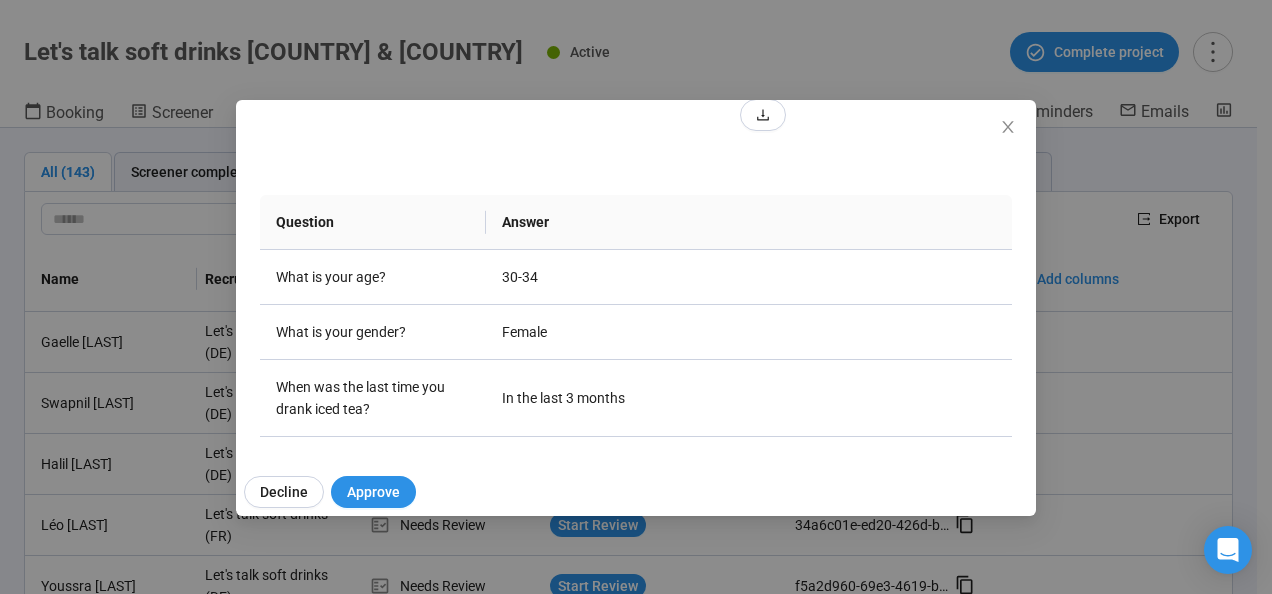 click at bounding box center (636, 8) 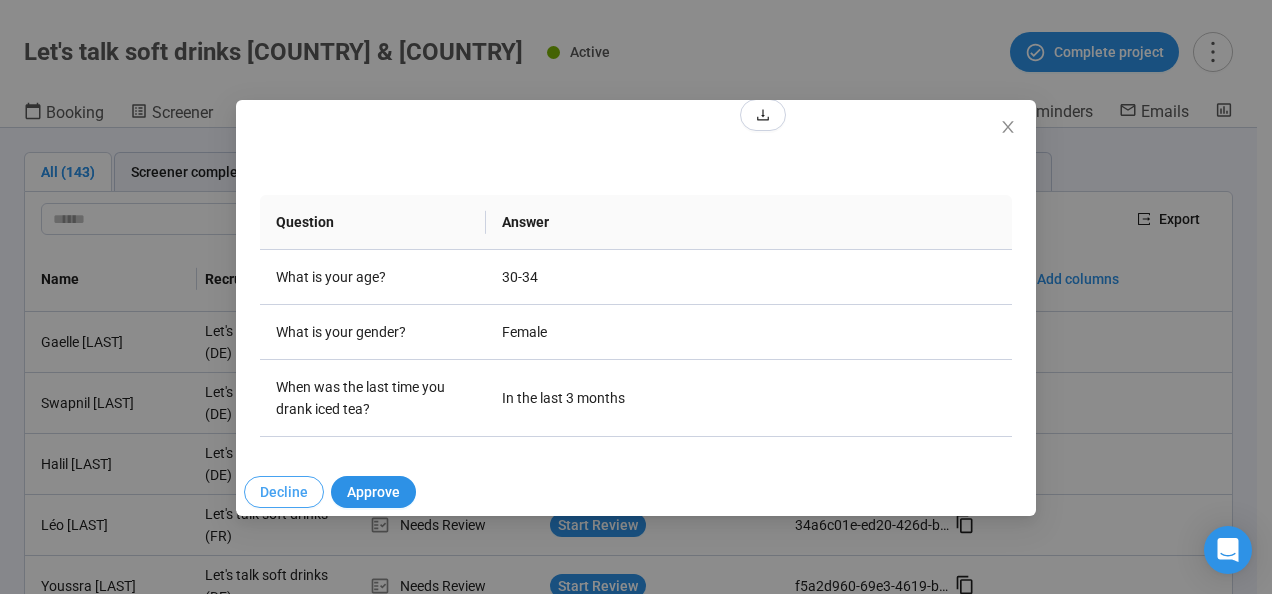 click on "Decline" at bounding box center (284, 492) 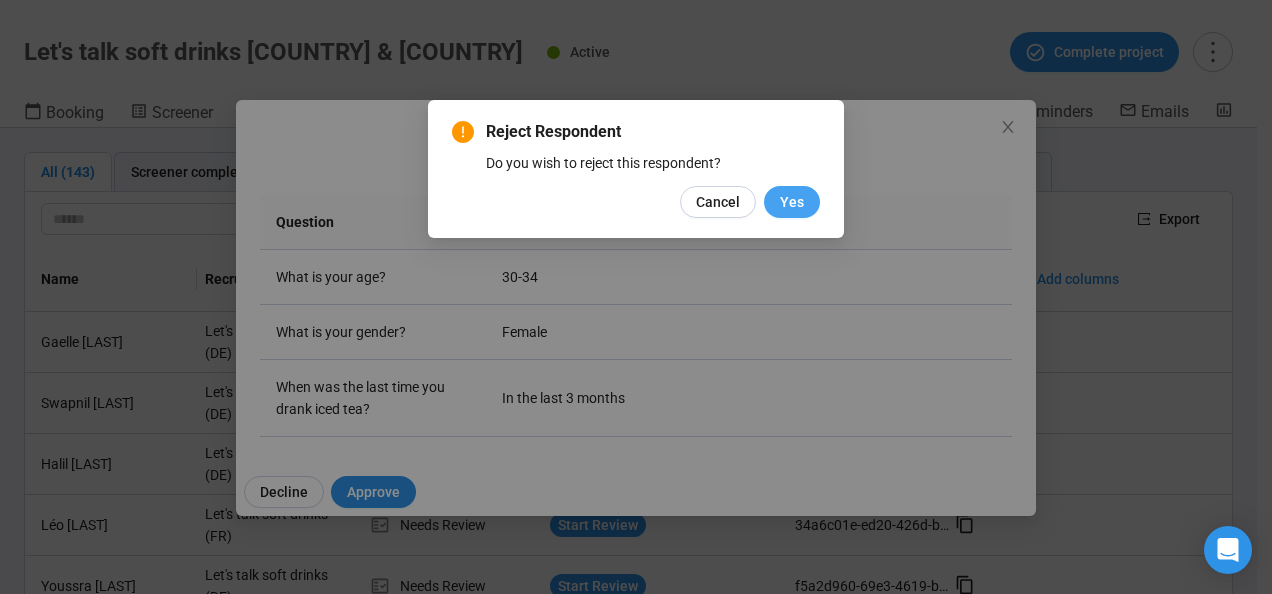 click on "Yes" at bounding box center [792, 202] 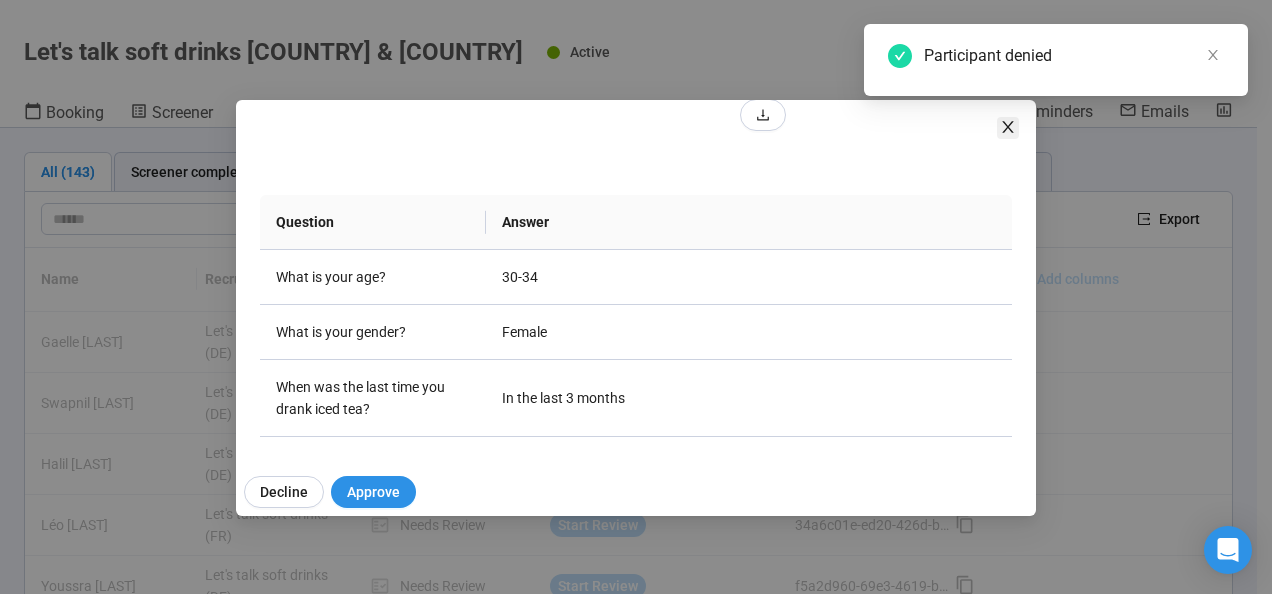 click 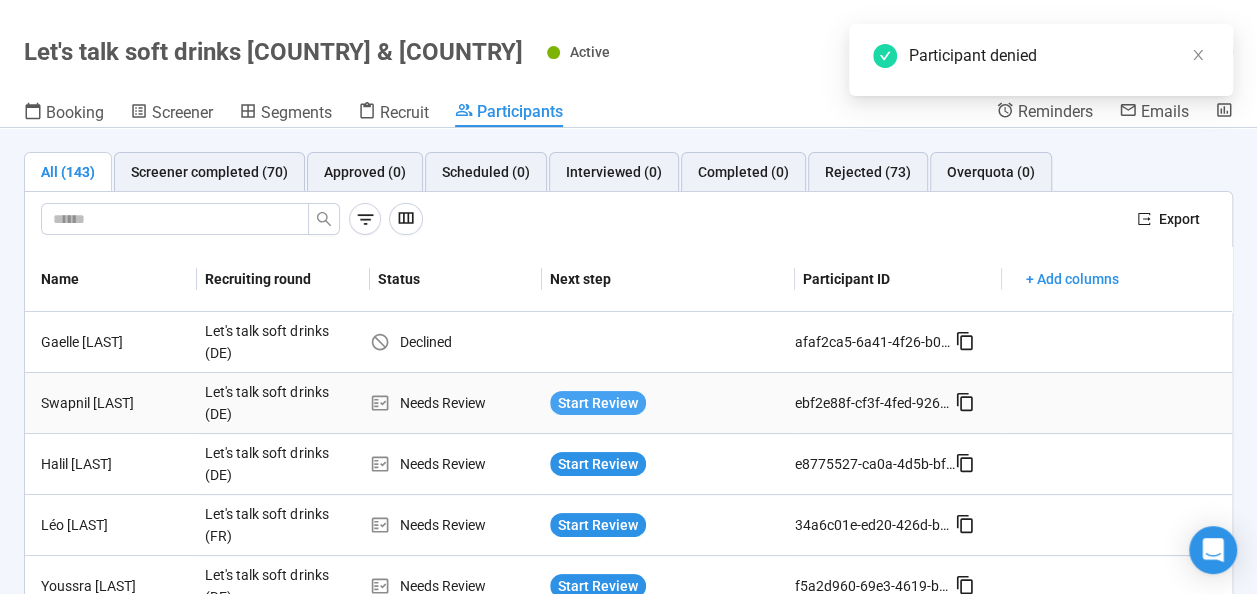 click on "Start Review" at bounding box center [598, 403] 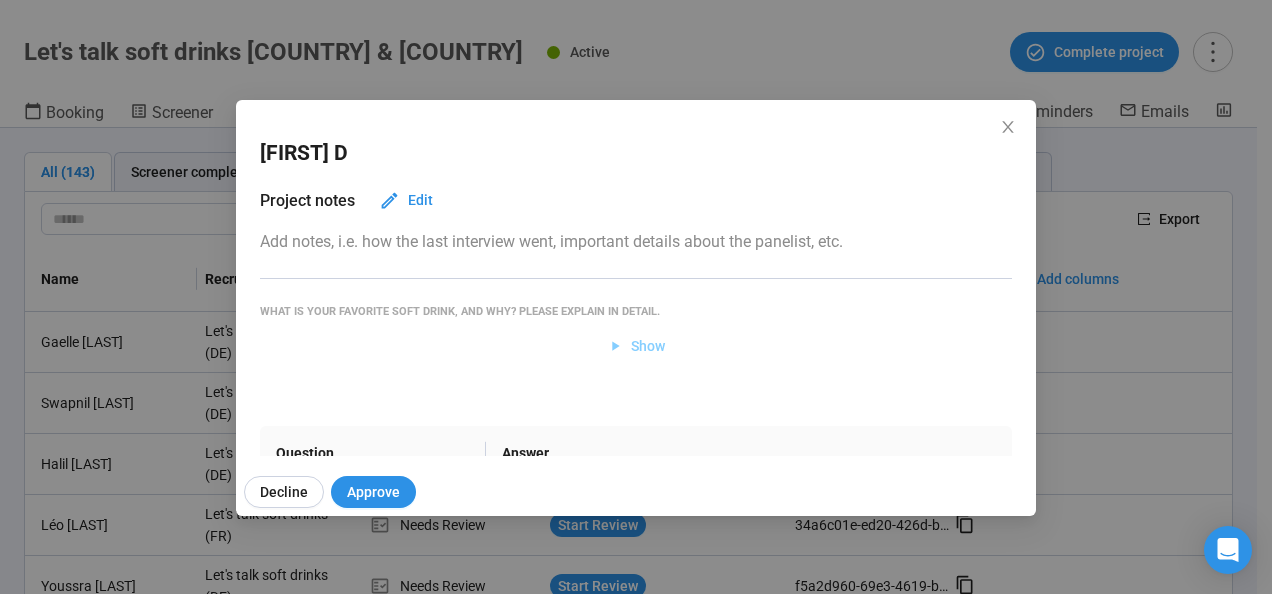 click on "Show" at bounding box center [648, 346] 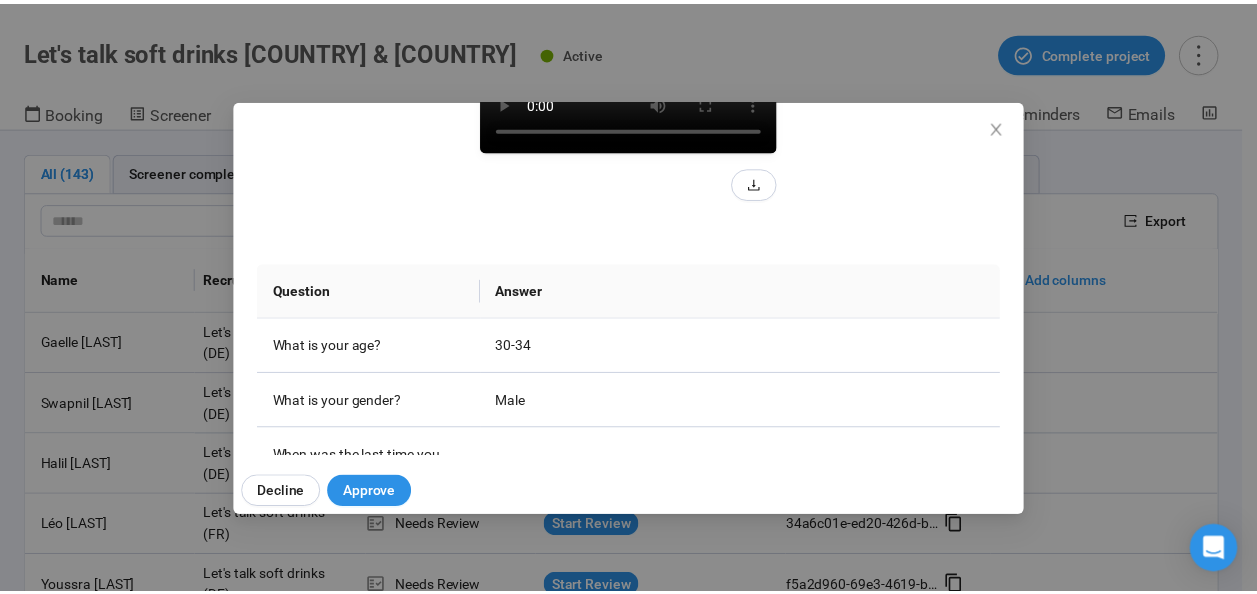scroll, scrollTop: 358, scrollLeft: 0, axis: vertical 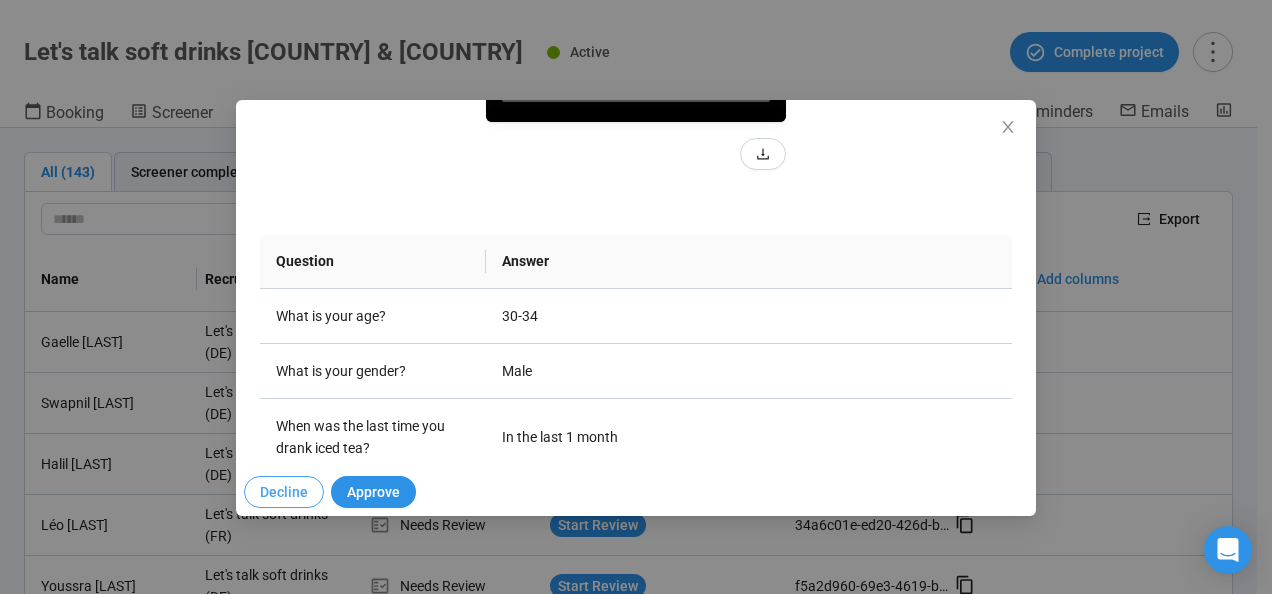 click on "Decline" at bounding box center (284, 492) 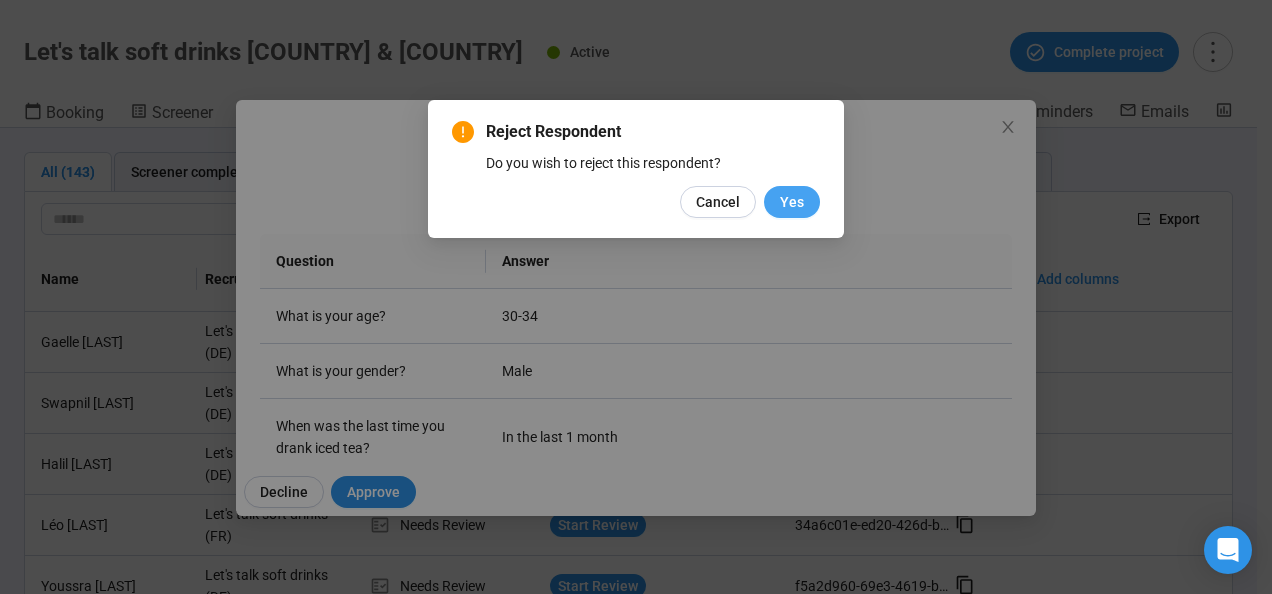 click on "Yes" at bounding box center (792, 202) 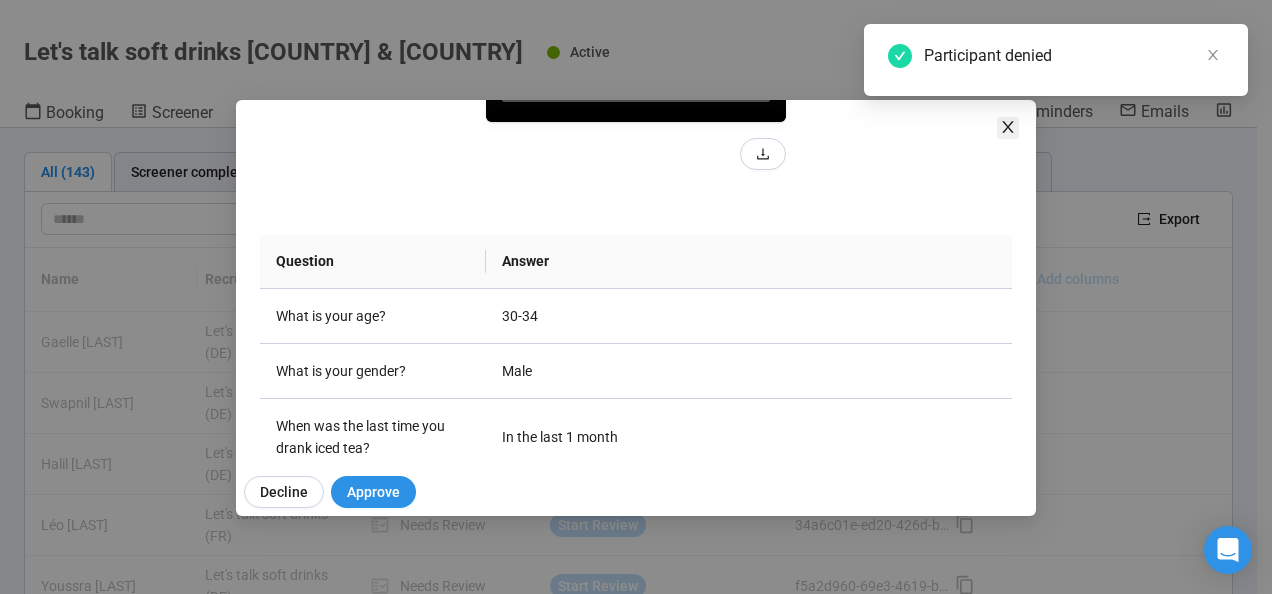 click 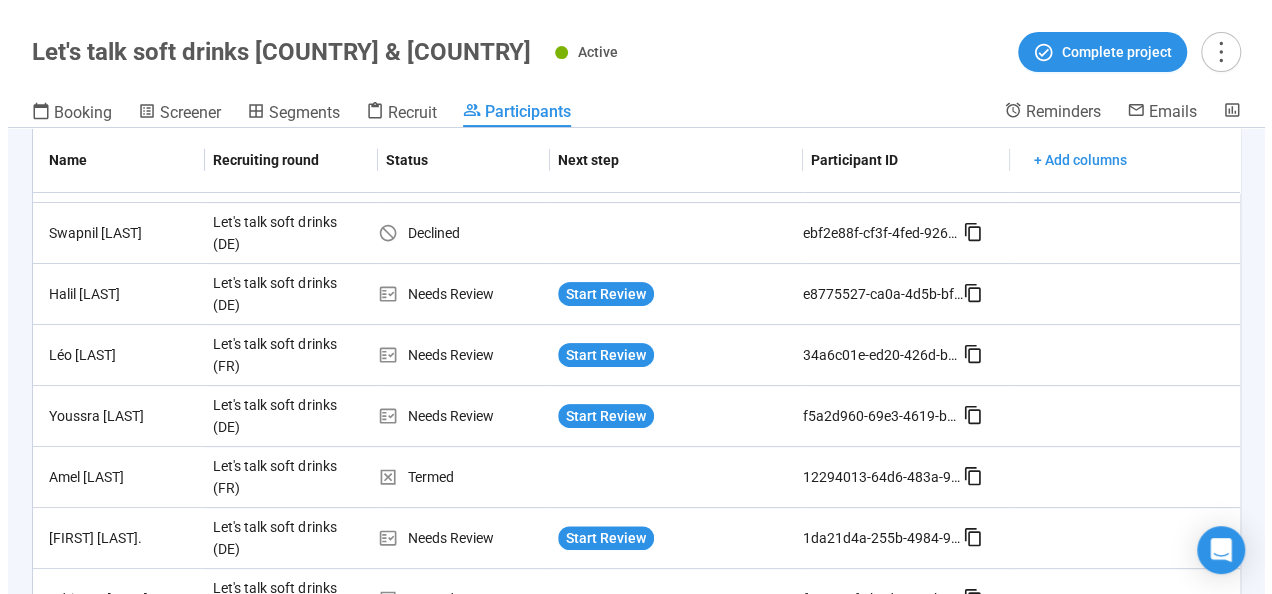 scroll, scrollTop: 187, scrollLeft: 0, axis: vertical 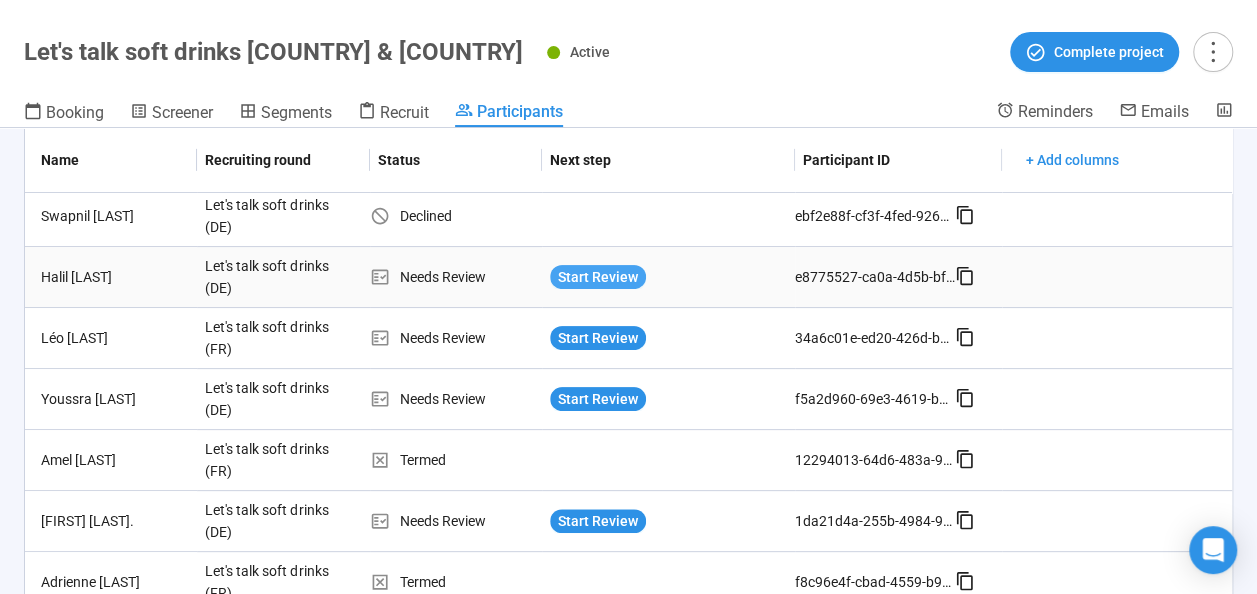 click on "Start Review" at bounding box center (598, 277) 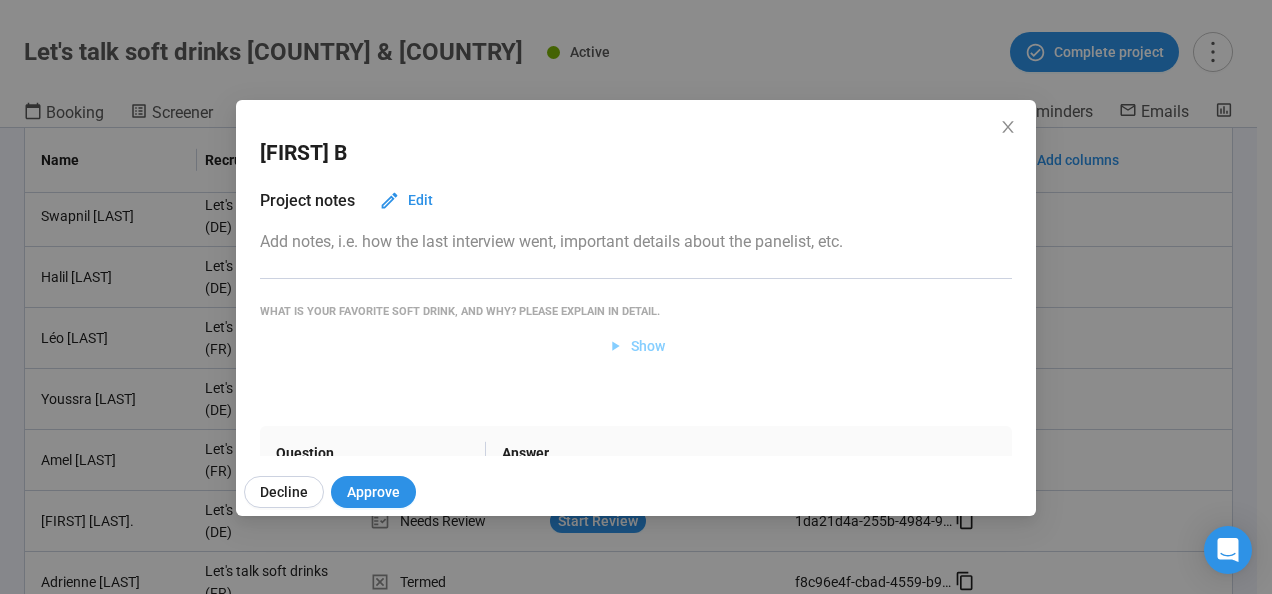 click 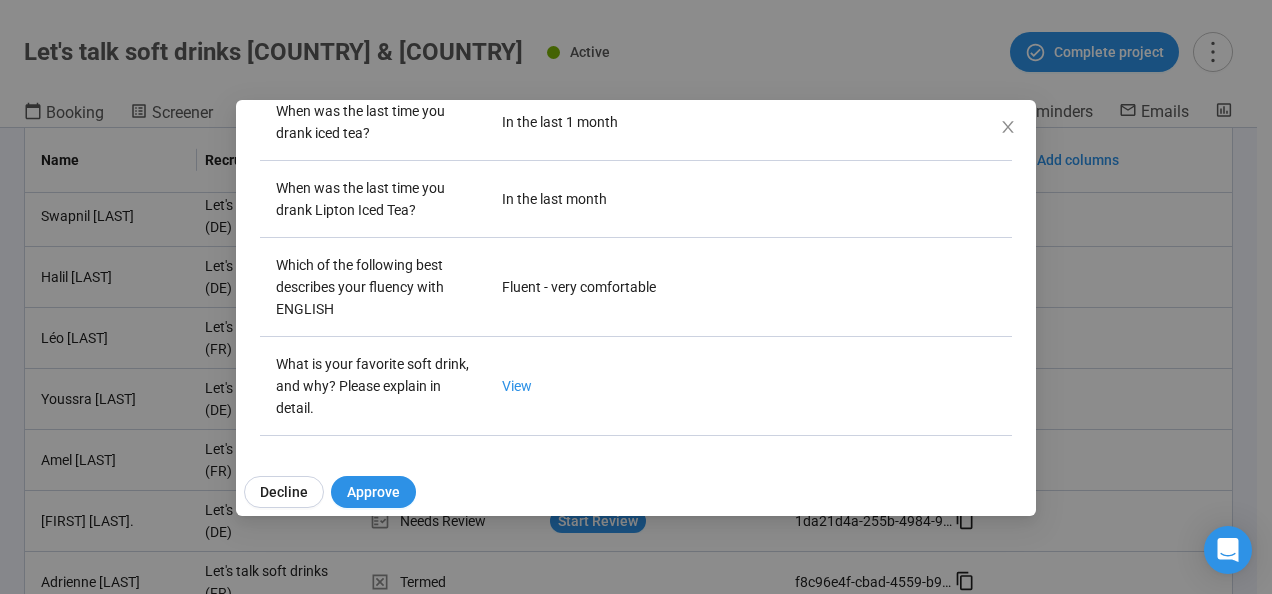 scroll, scrollTop: 992, scrollLeft: 0, axis: vertical 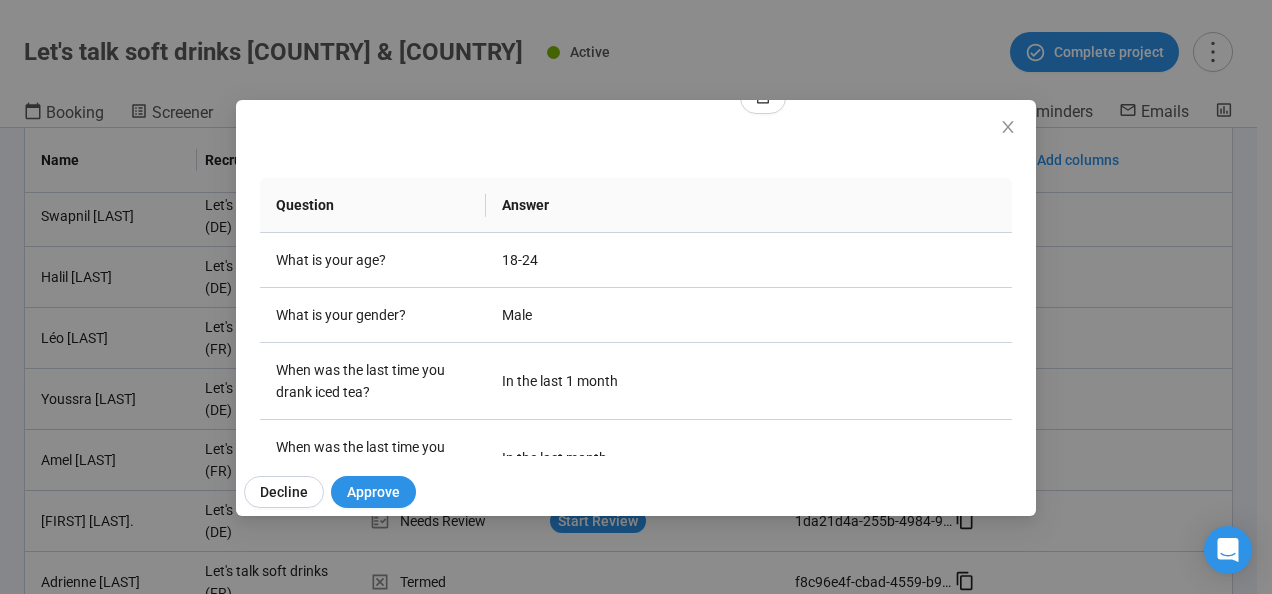 click at bounding box center [636, -9] 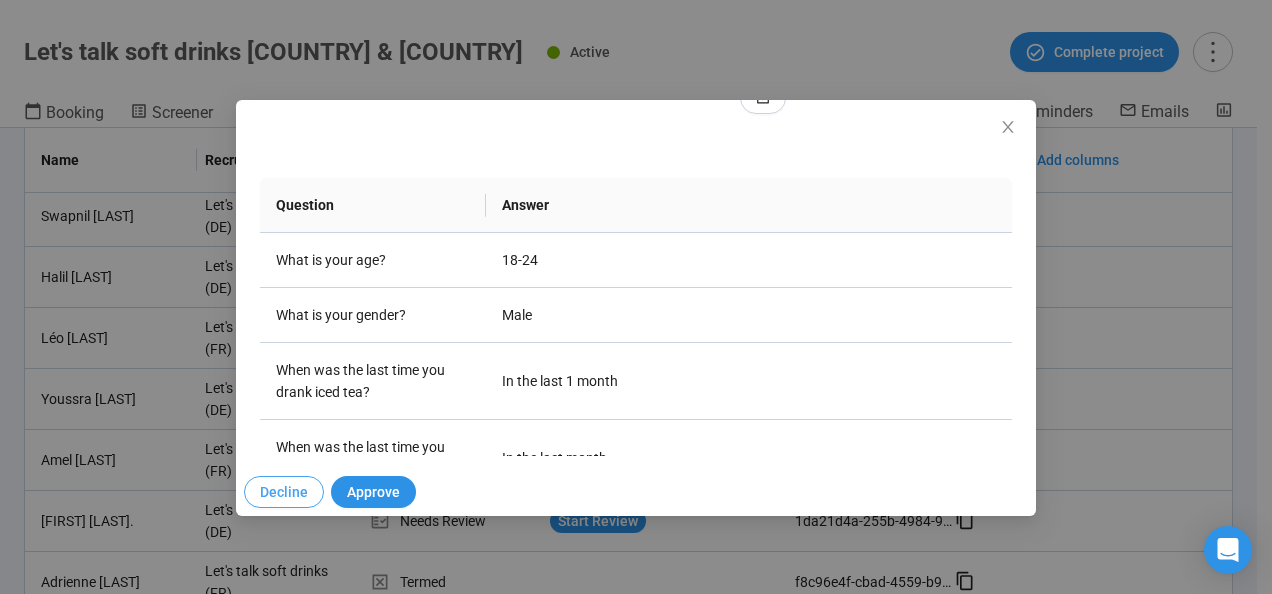 click on "Decline" at bounding box center (284, 492) 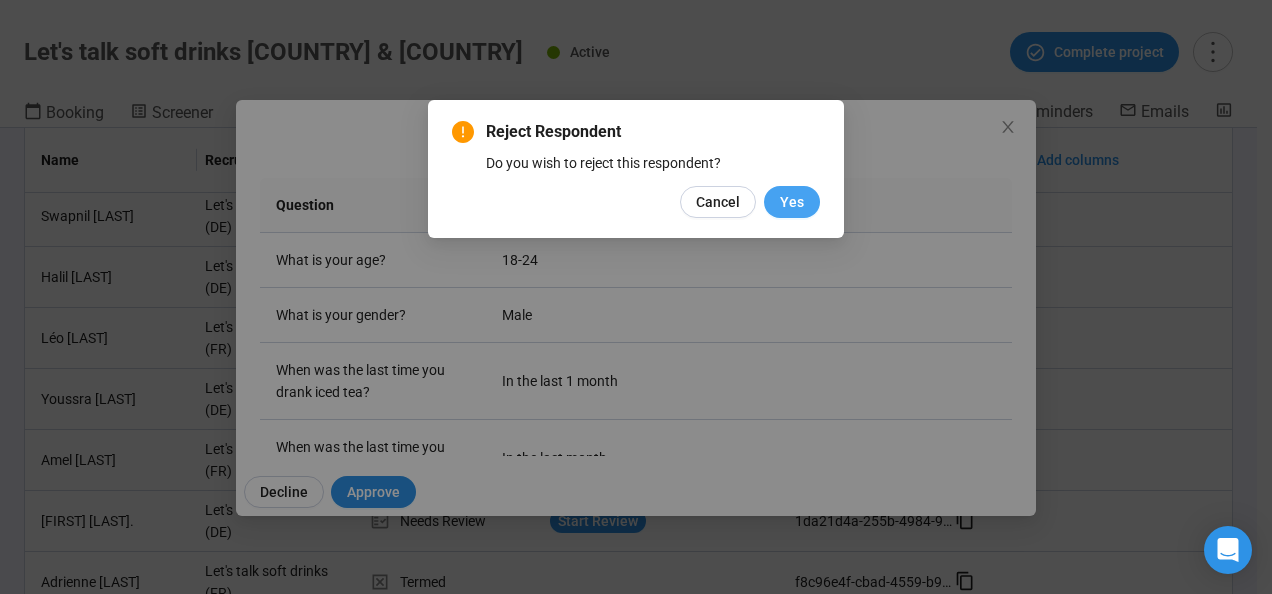 click on "Yes" at bounding box center [792, 202] 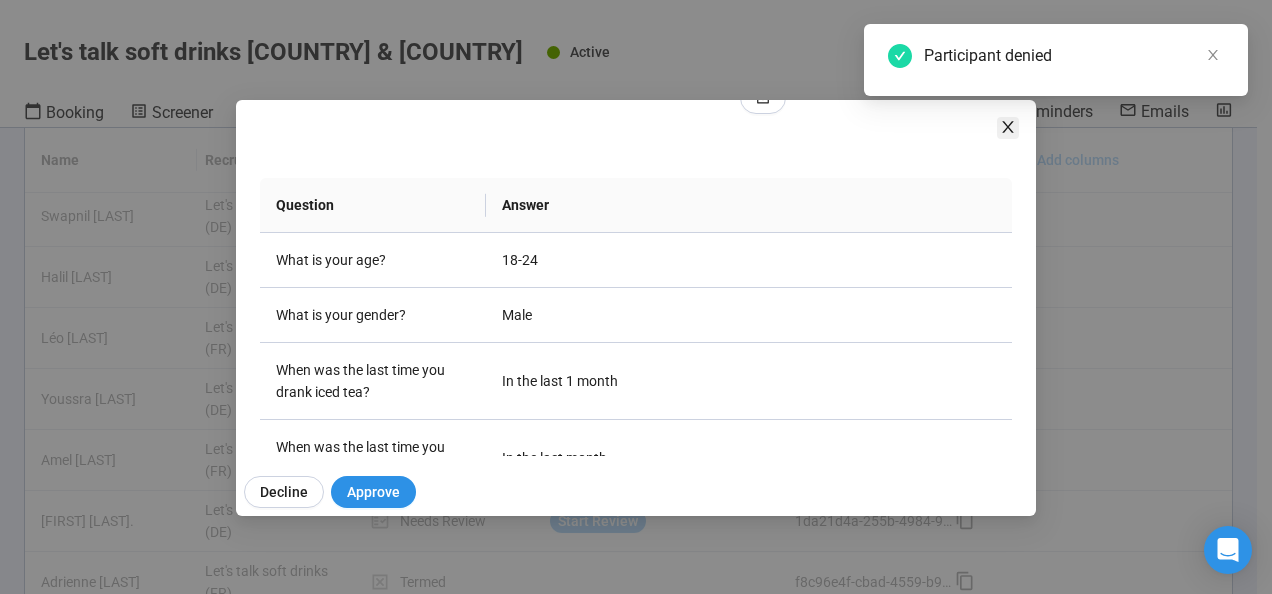 click 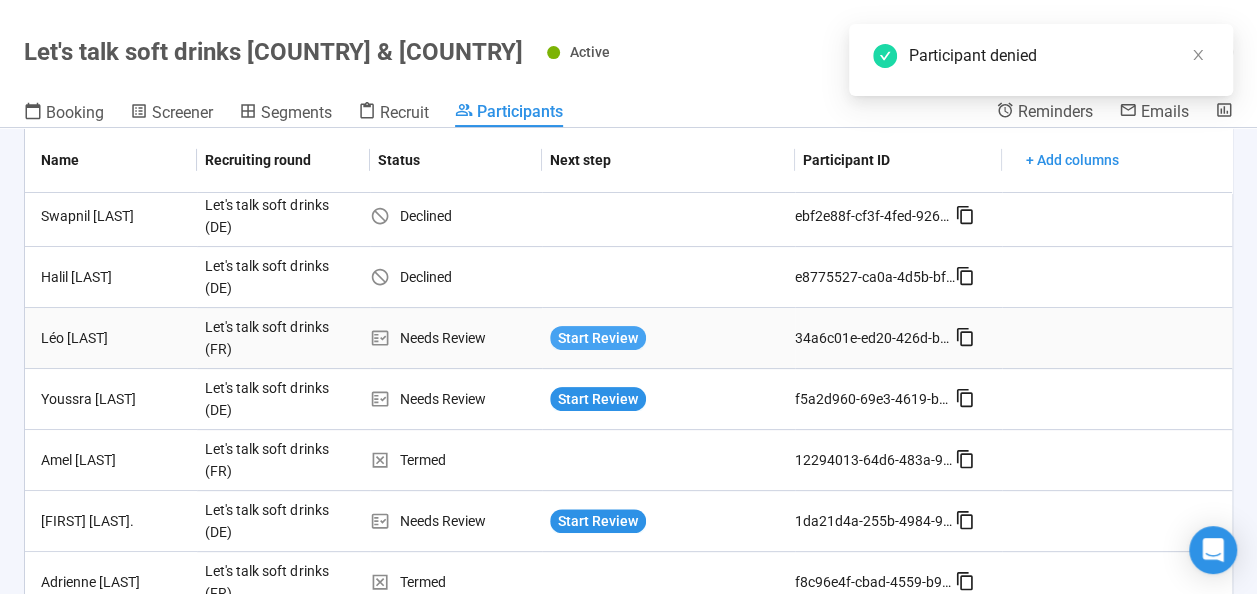 click on "Start Review" at bounding box center [598, 338] 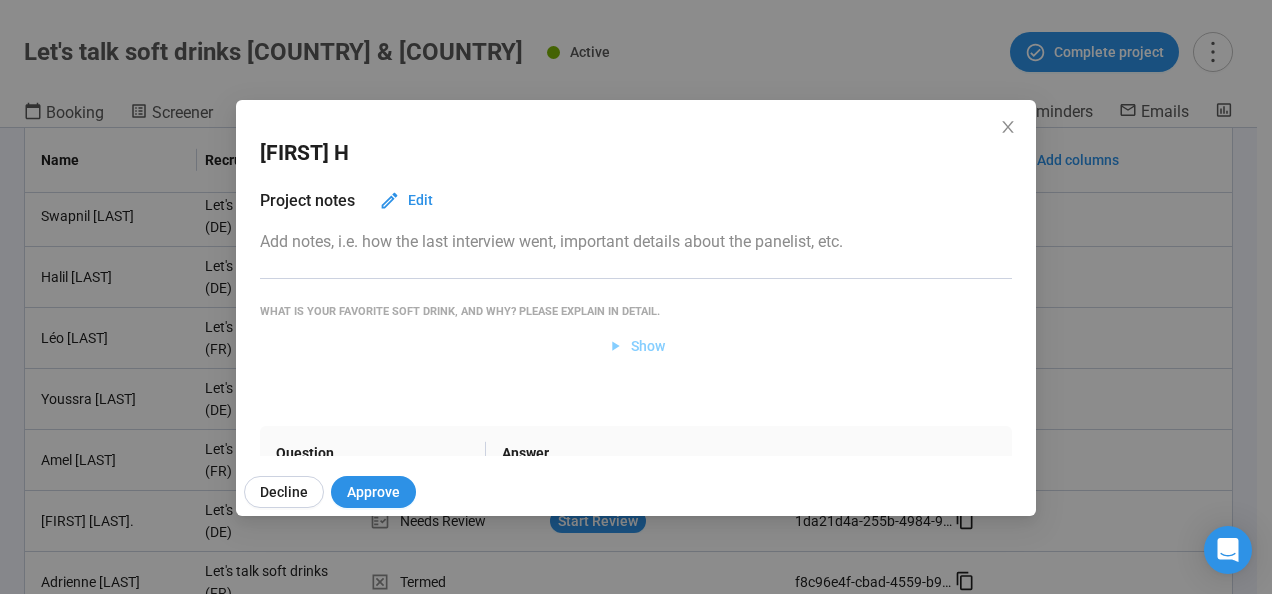 click 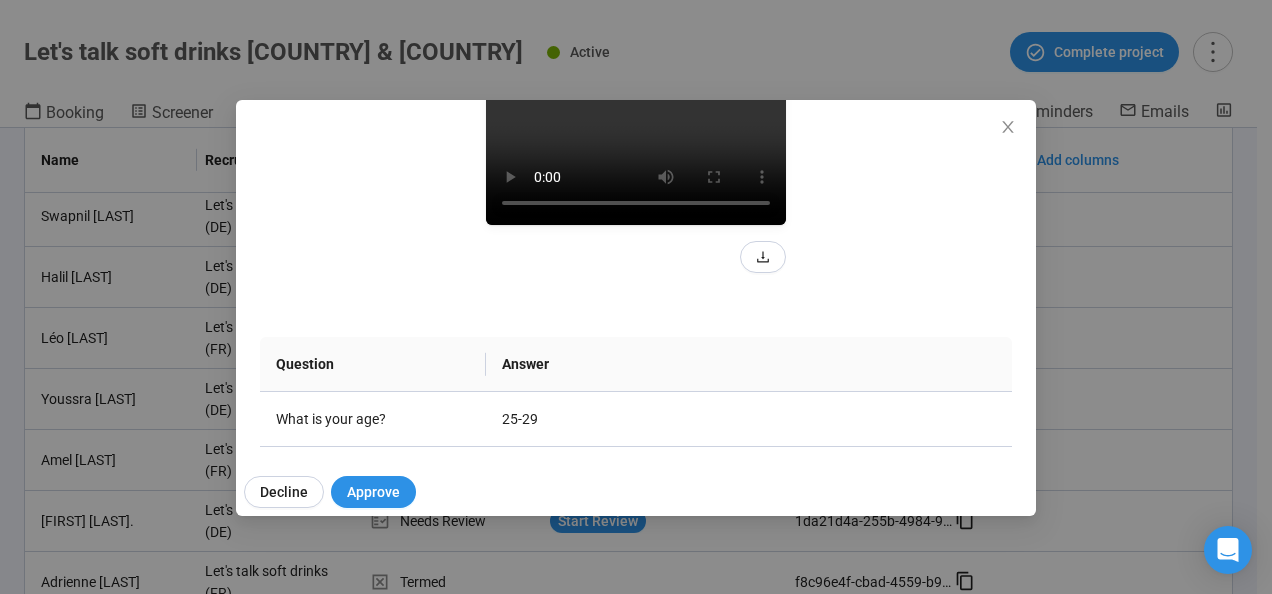 scroll, scrollTop: 327, scrollLeft: 0, axis: vertical 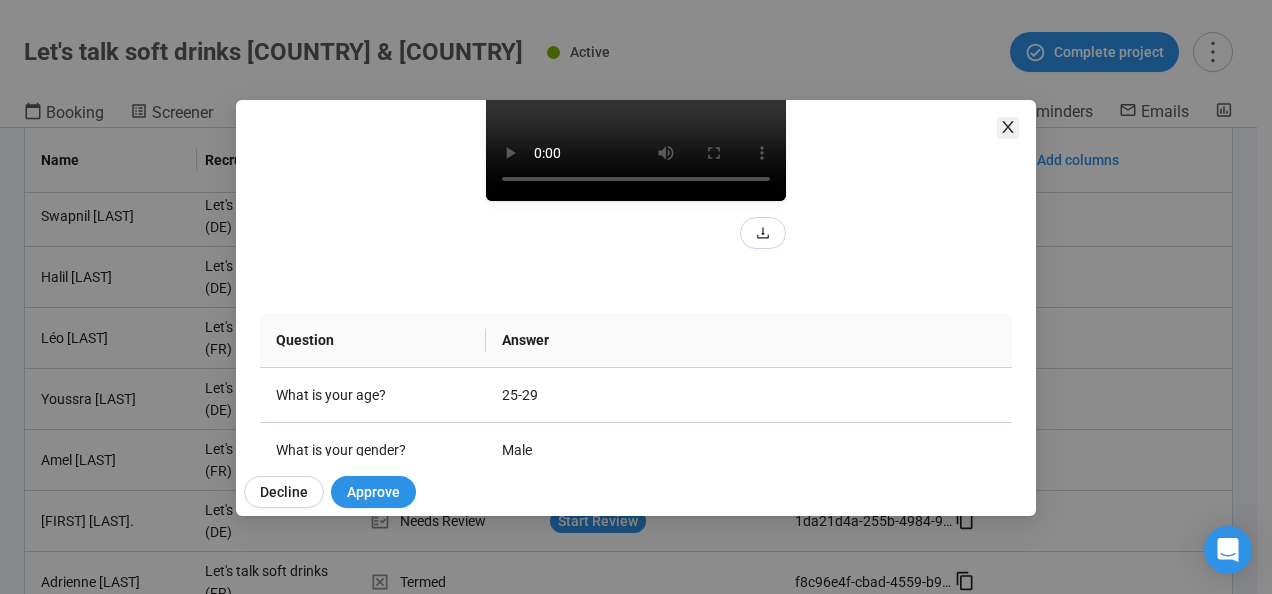 click 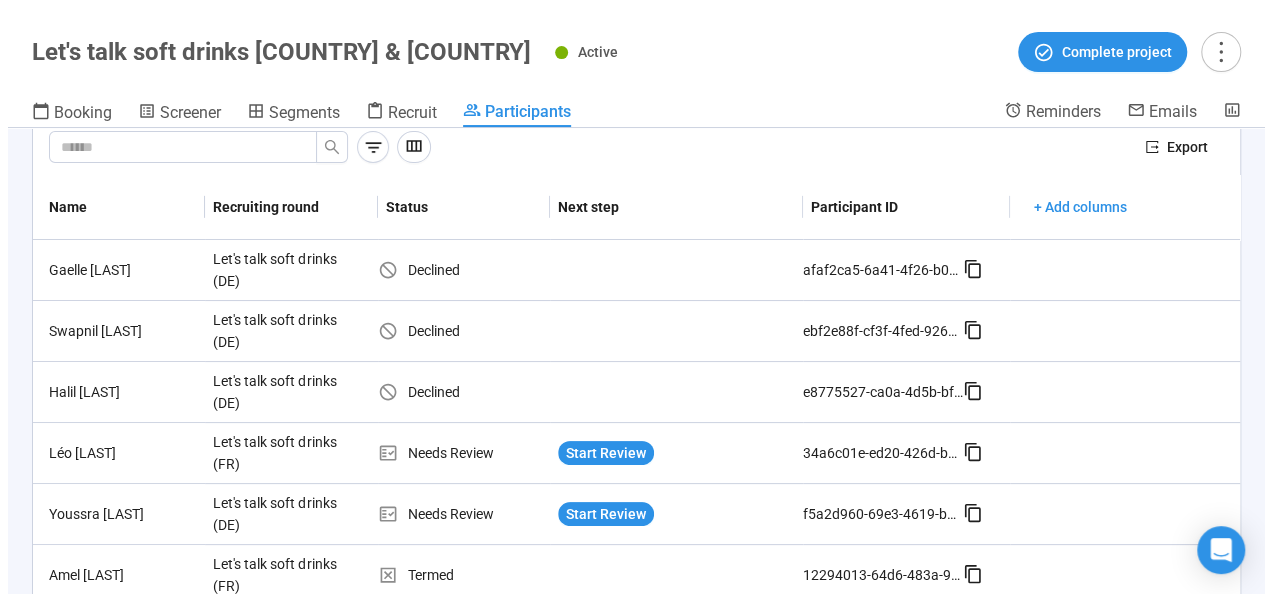 scroll, scrollTop: 82, scrollLeft: 0, axis: vertical 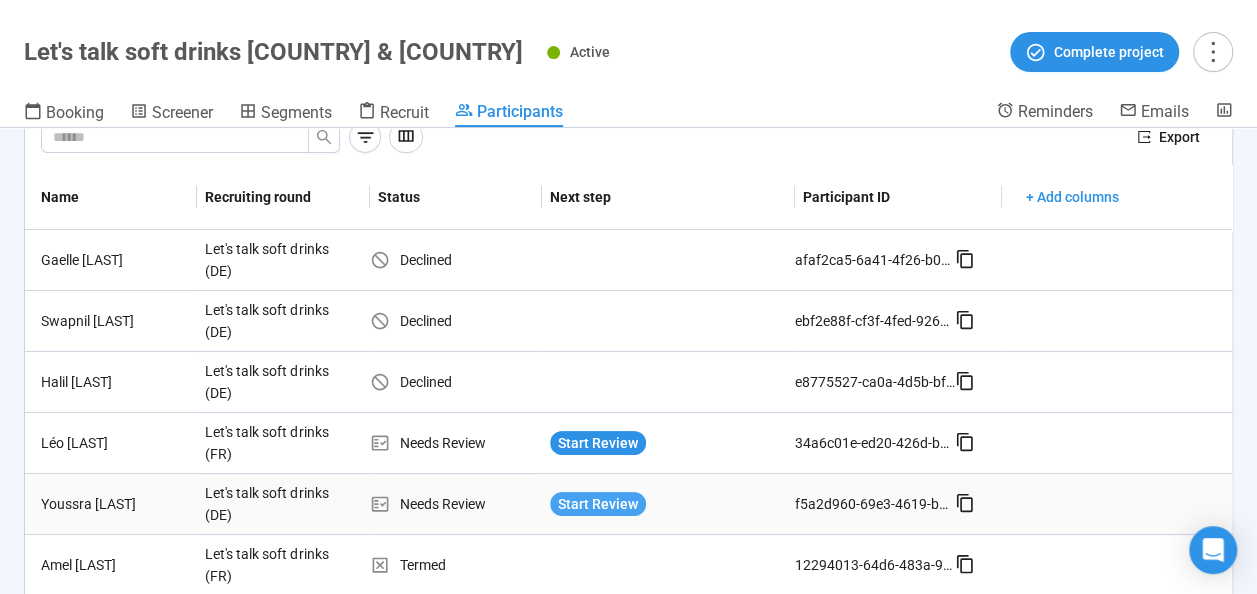 click on "Start Review" at bounding box center [598, 504] 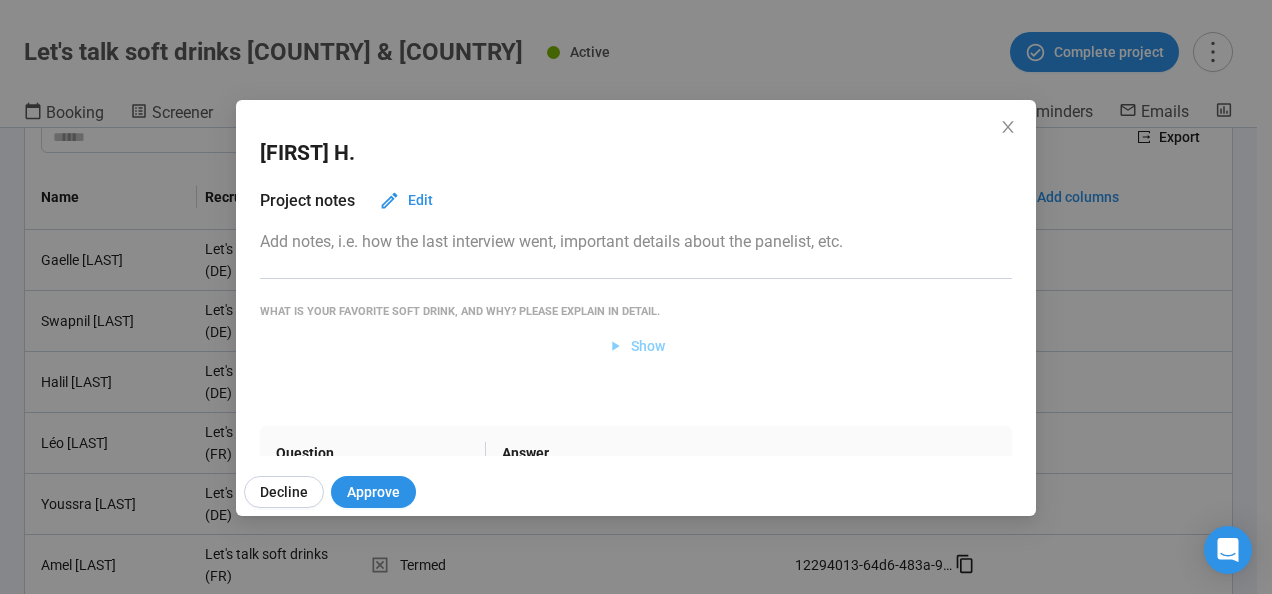 click 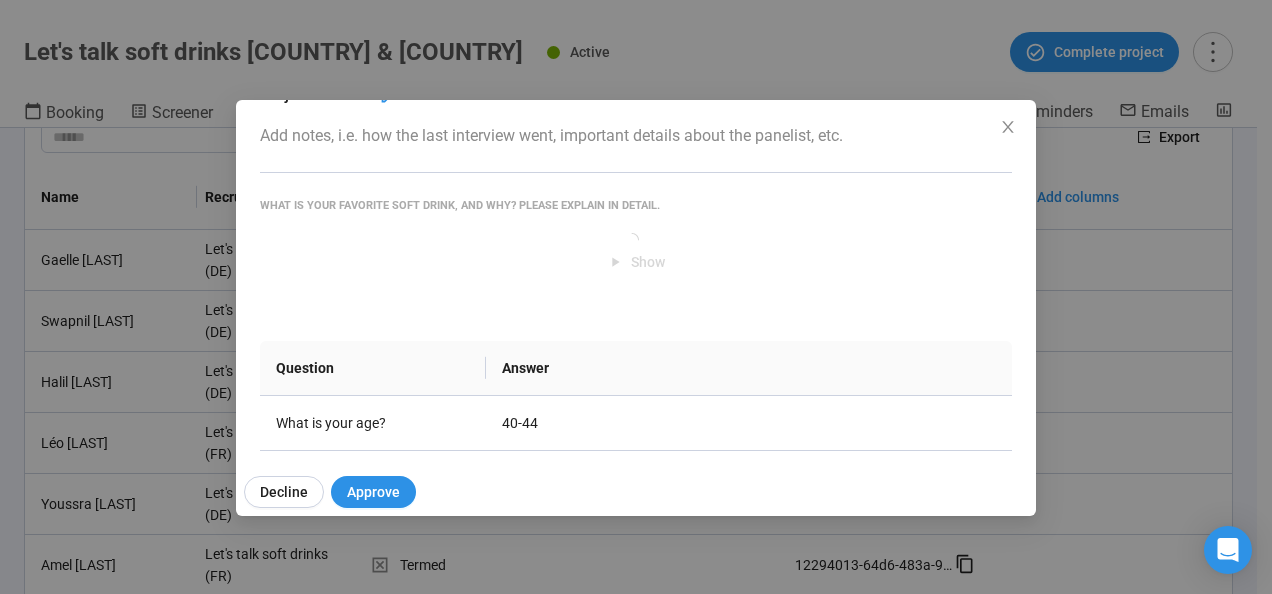 scroll, scrollTop: 110, scrollLeft: 0, axis: vertical 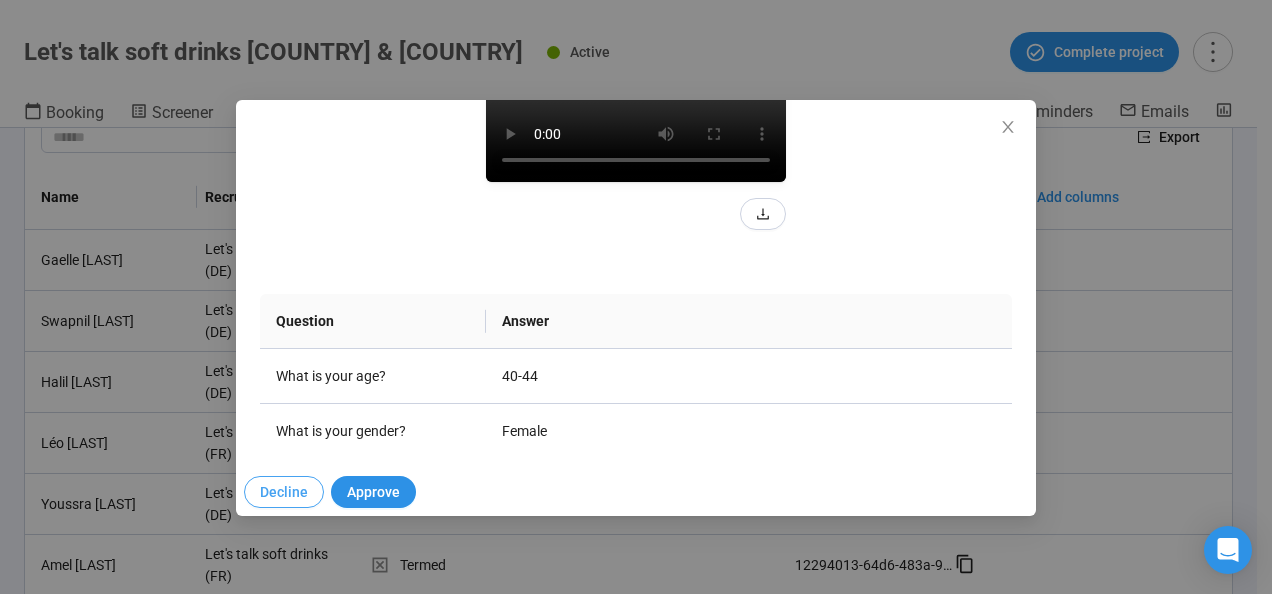 click on "Decline" at bounding box center [284, 492] 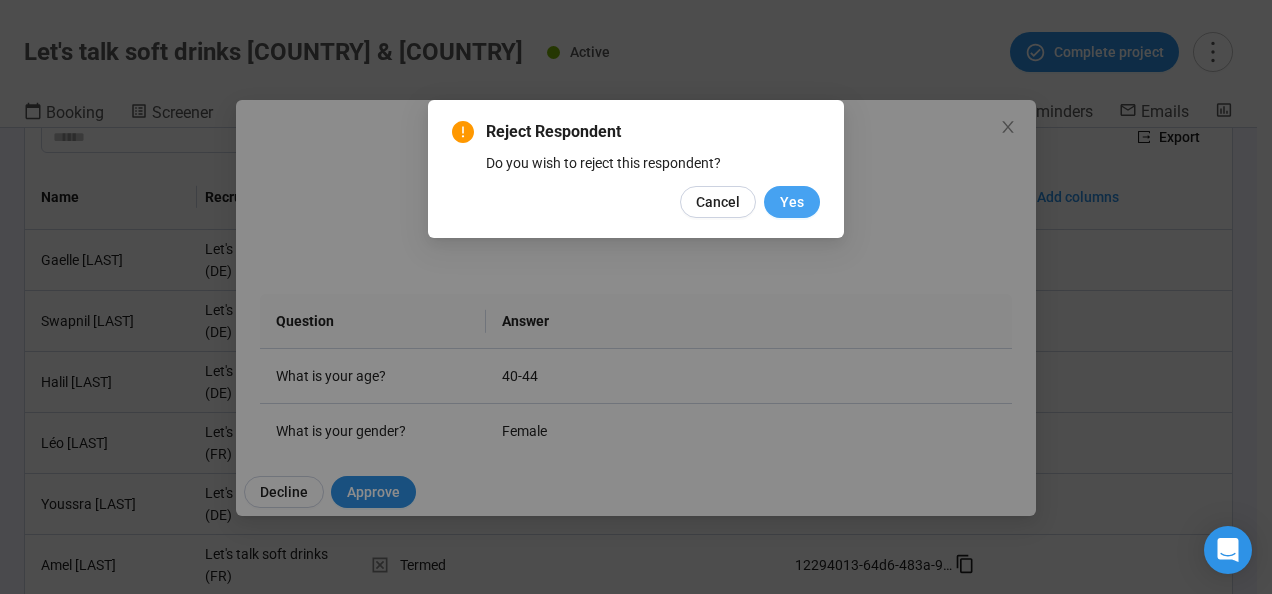 click on "Yes" at bounding box center [792, 202] 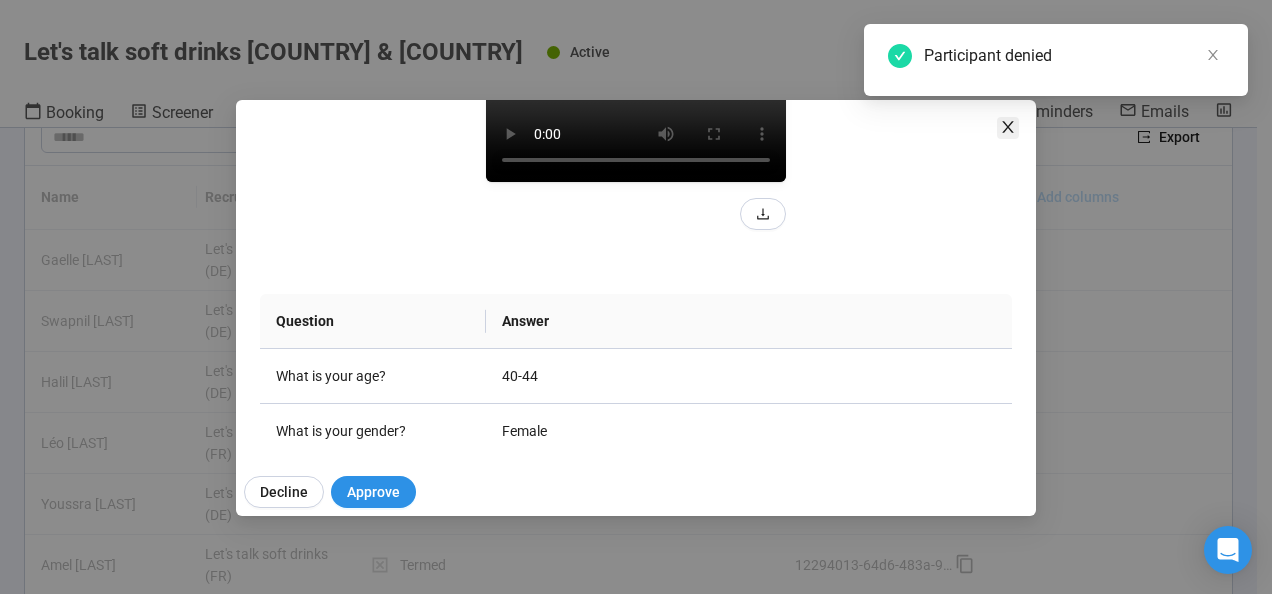click 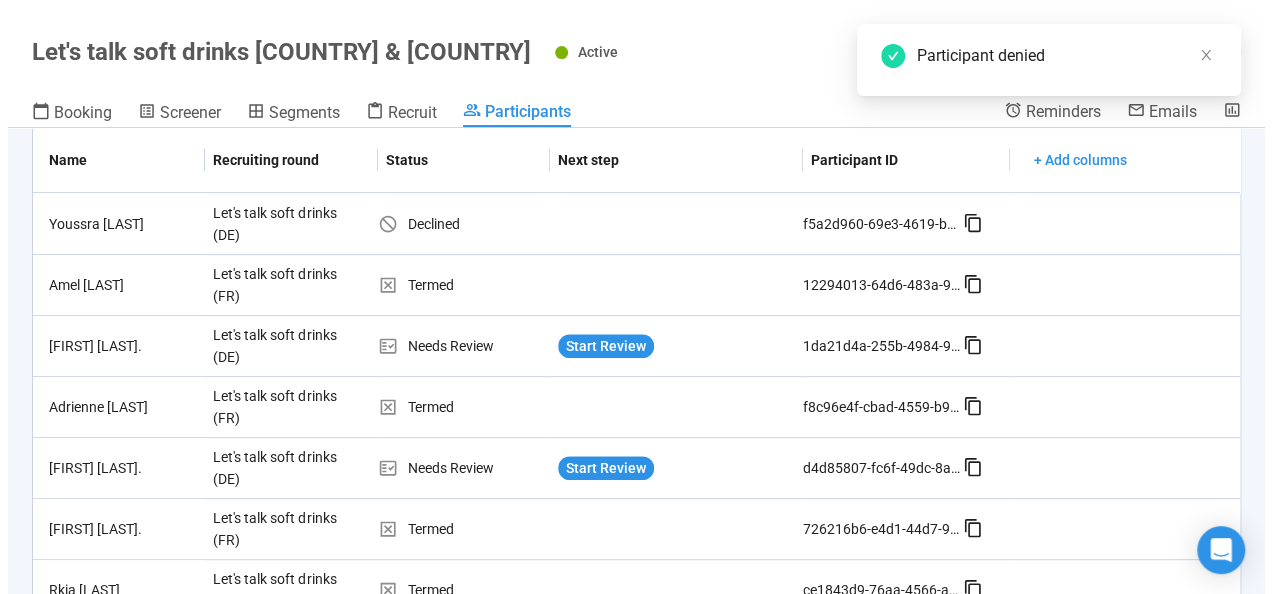 scroll, scrollTop: 378, scrollLeft: 0, axis: vertical 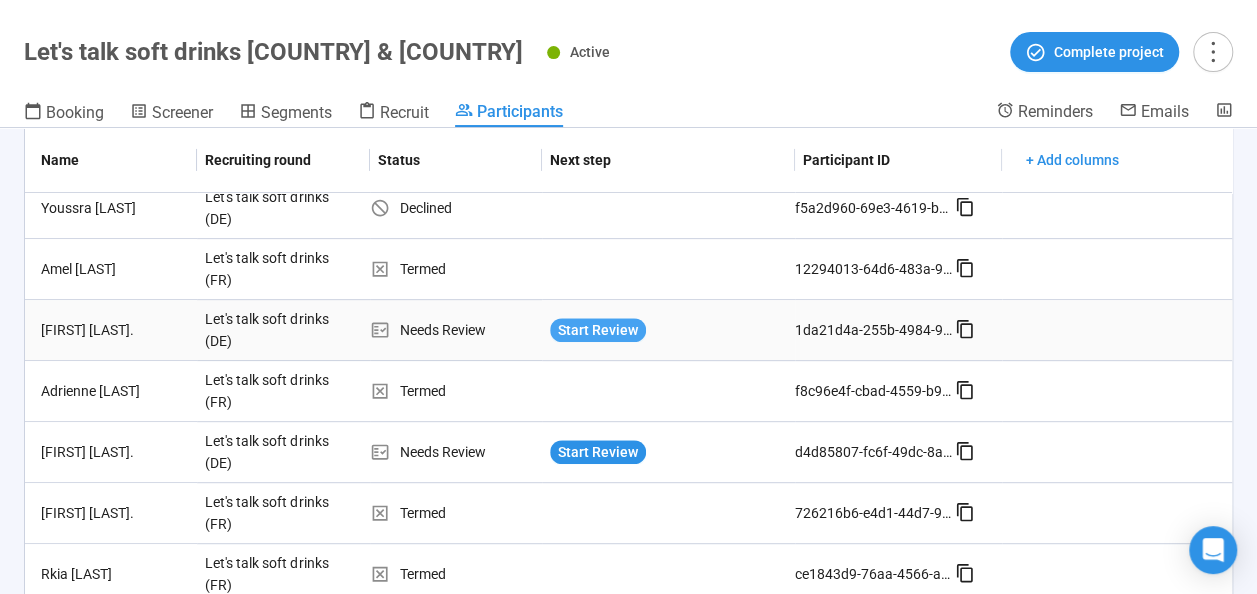 click on "Start Review" at bounding box center [598, 330] 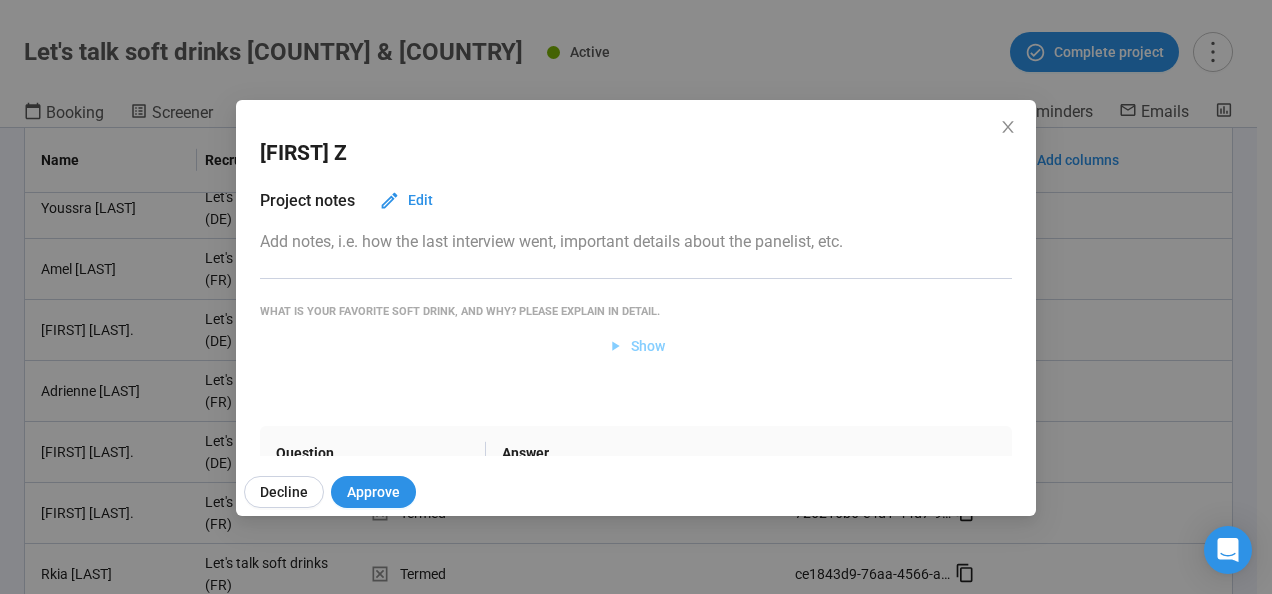 click on "Show" at bounding box center (648, 346) 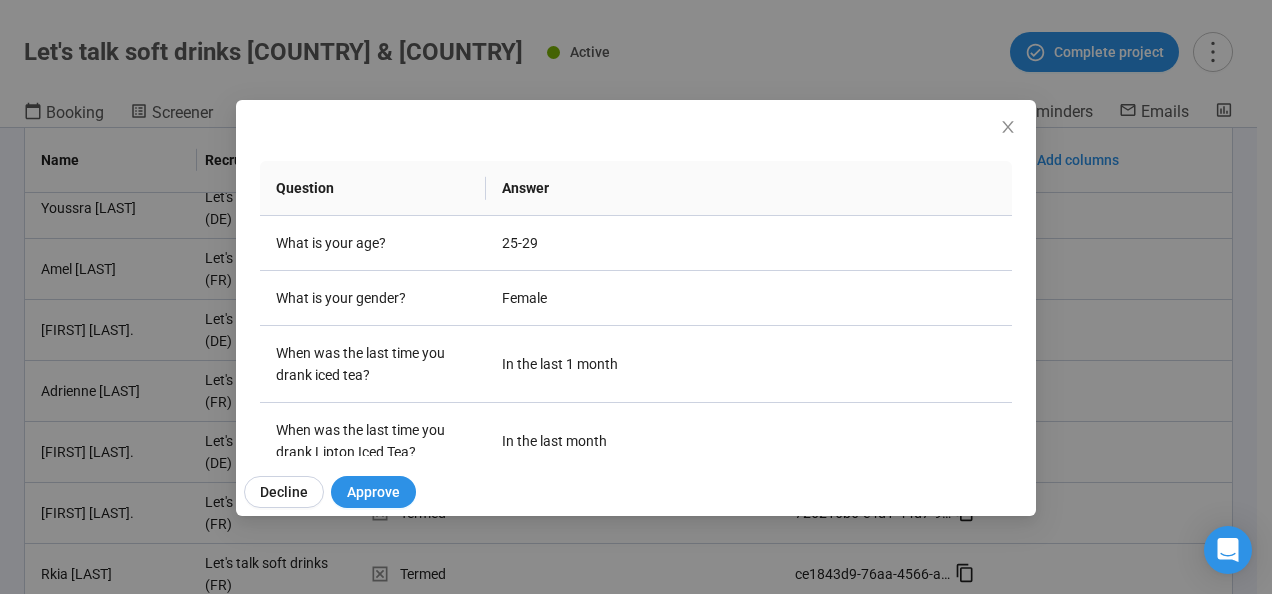 scroll, scrollTop: 437, scrollLeft: 0, axis: vertical 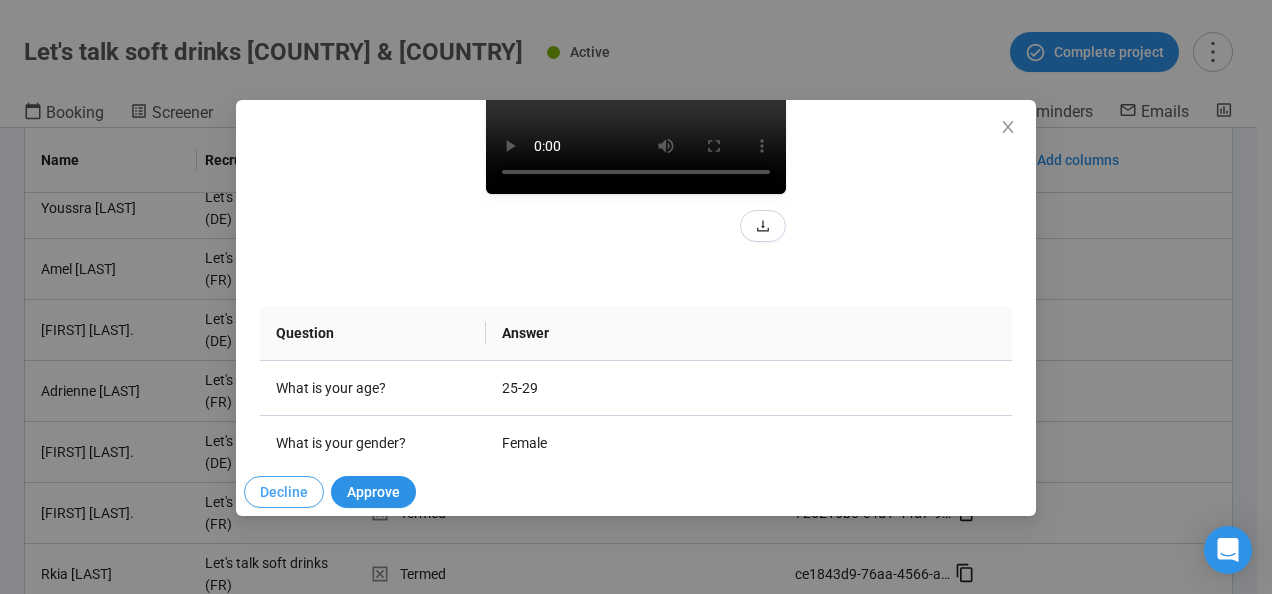 click on "Decline" at bounding box center [284, 492] 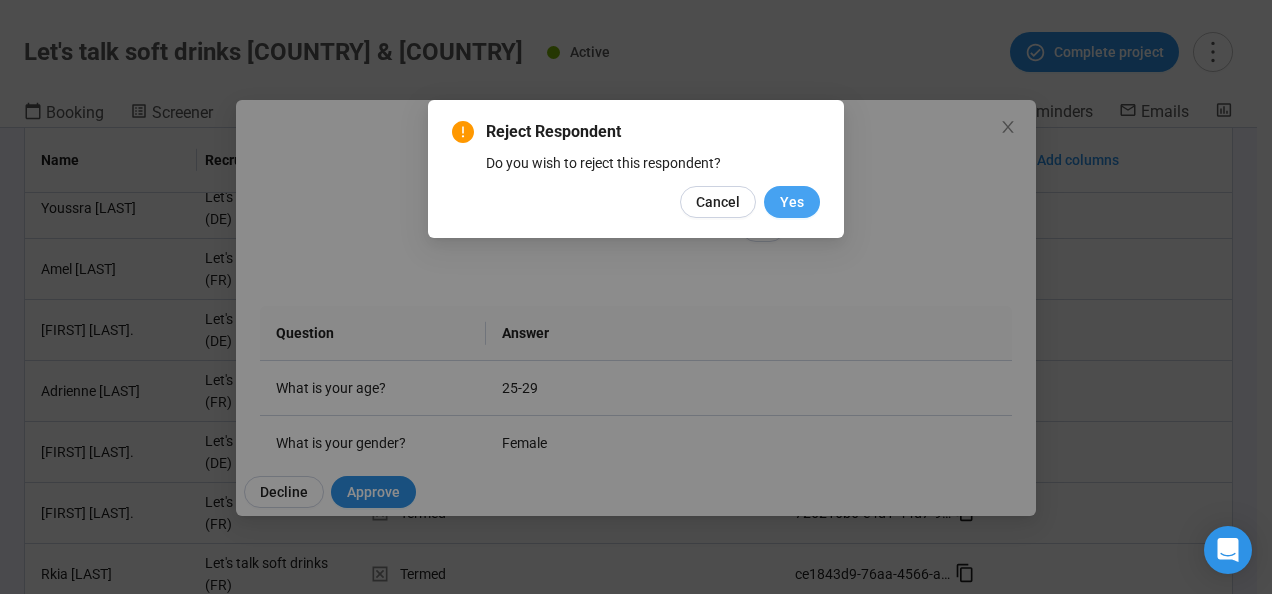 click on "Yes" at bounding box center (792, 202) 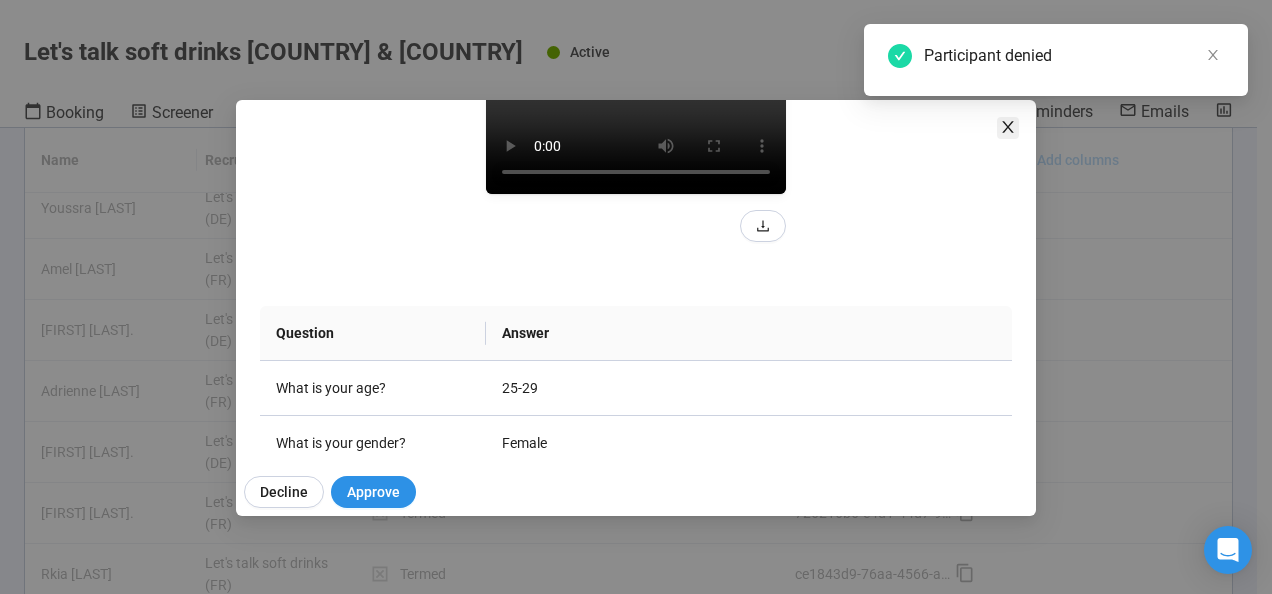 click 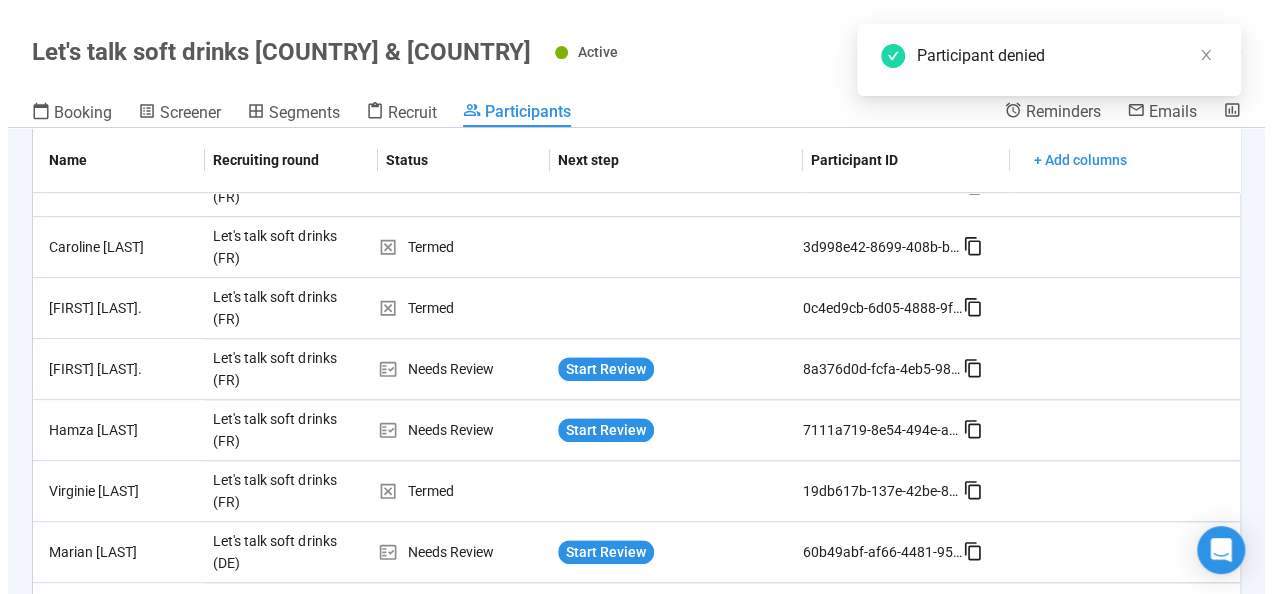 scroll, scrollTop: 900, scrollLeft: 0, axis: vertical 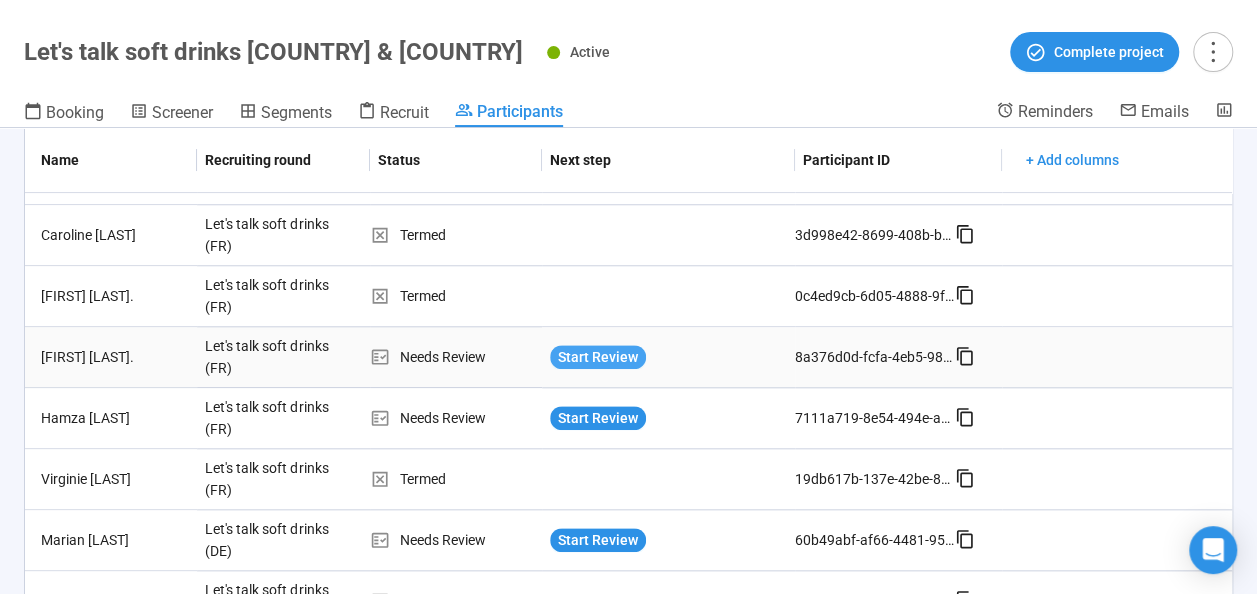 click on "Start Review" at bounding box center (598, 357) 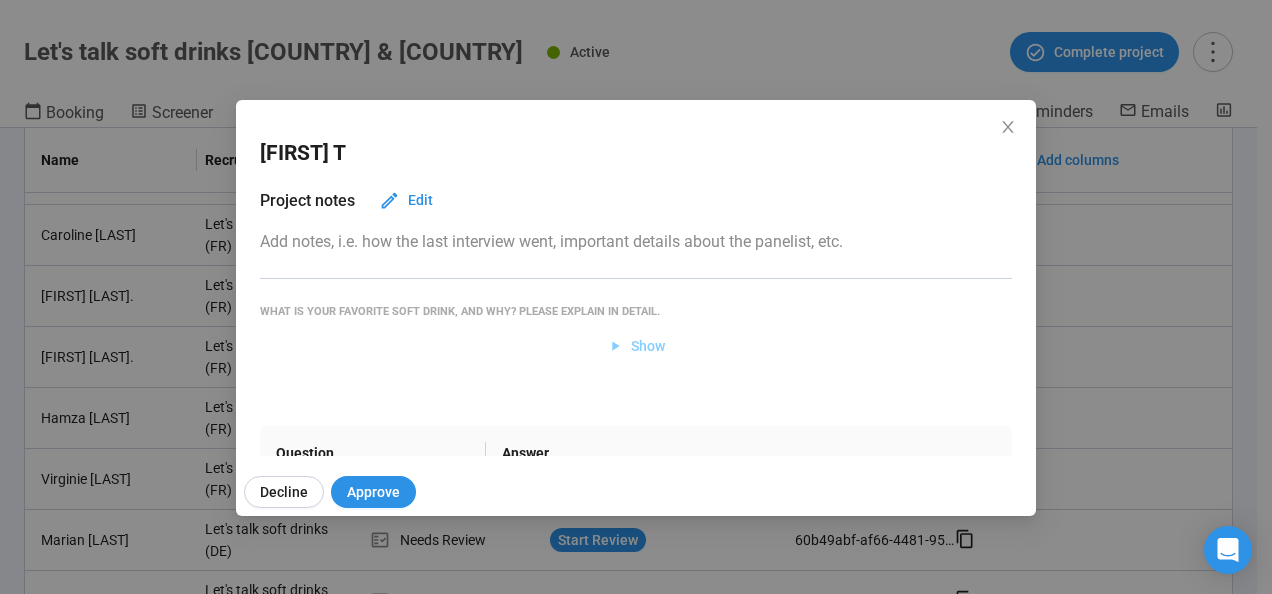 click 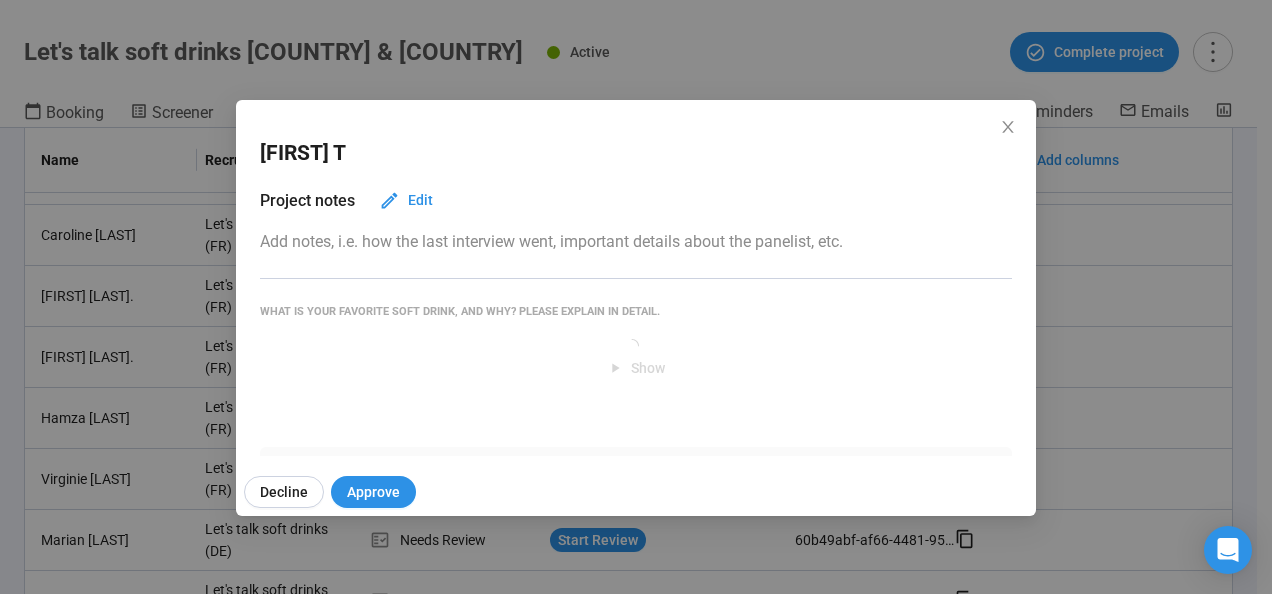 drag, startPoint x: 805, startPoint y: 306, endPoint x: 756, endPoint y: 292, distance: 50.96077 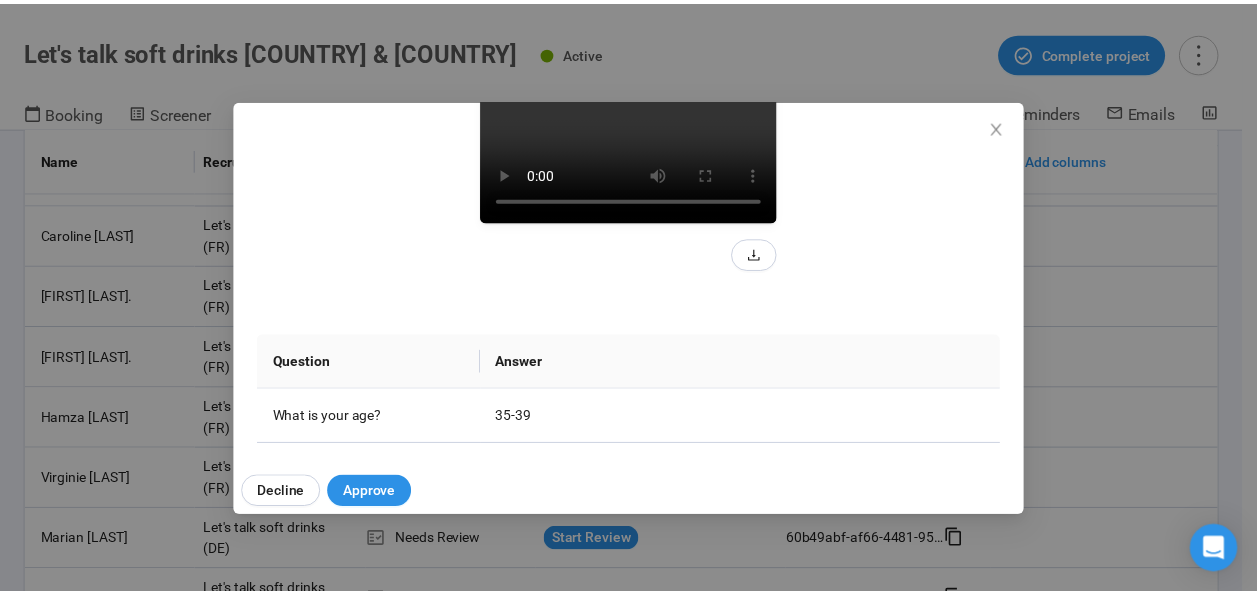 scroll, scrollTop: 260, scrollLeft: 0, axis: vertical 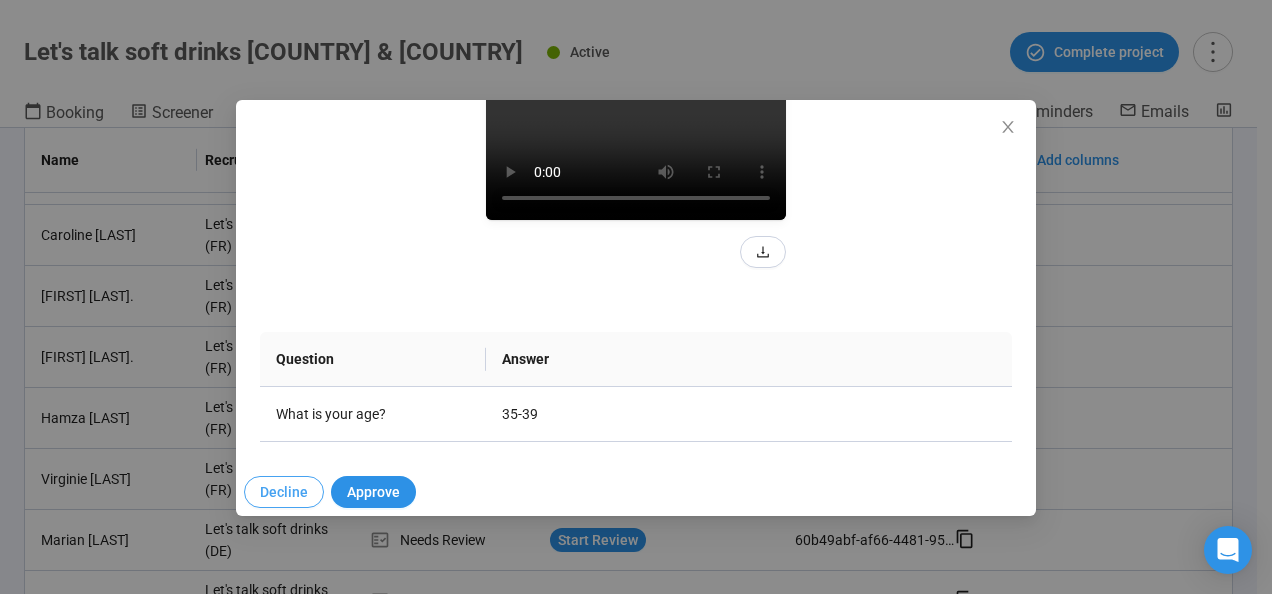 click on "Decline" at bounding box center (284, 492) 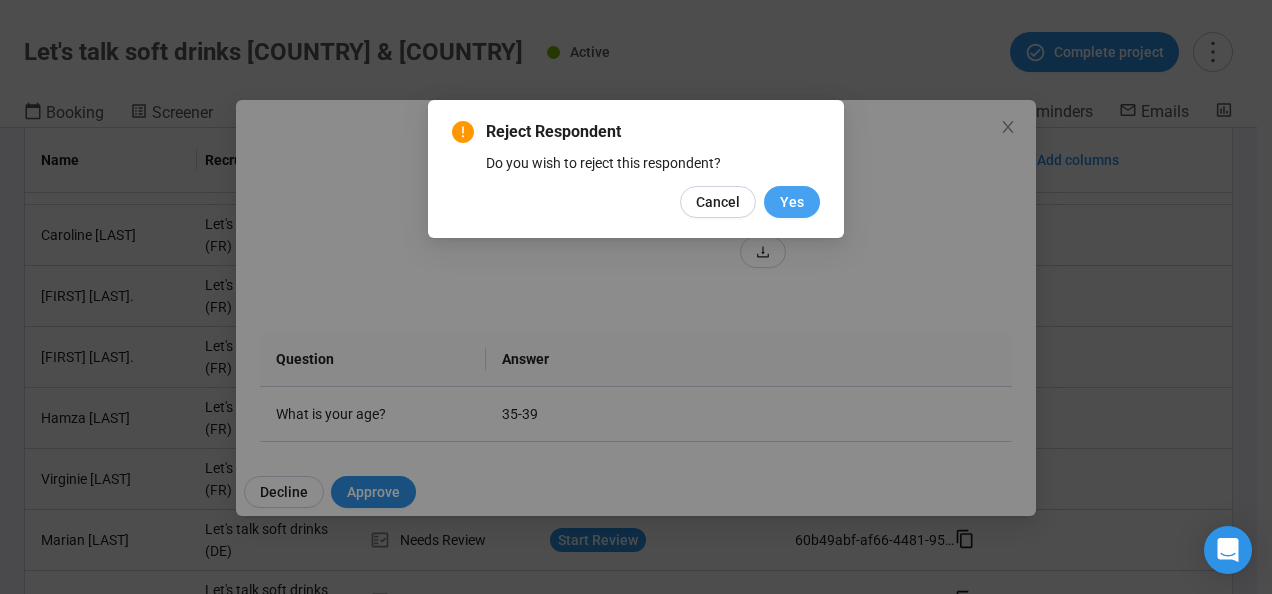 click on "Yes" at bounding box center [792, 202] 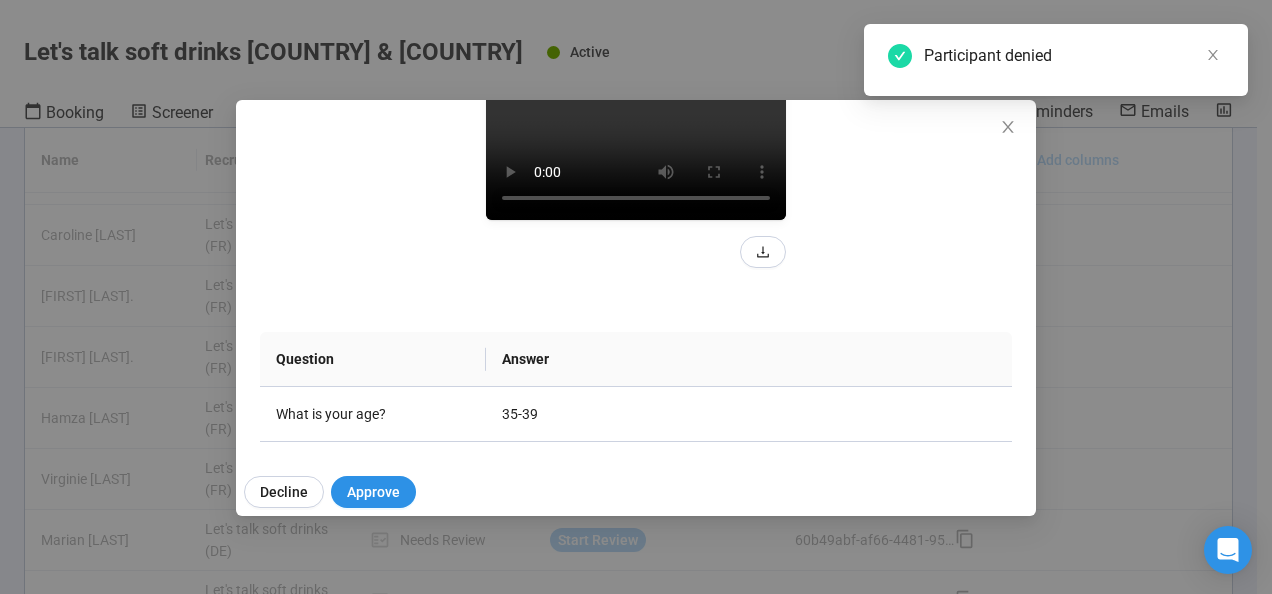 click 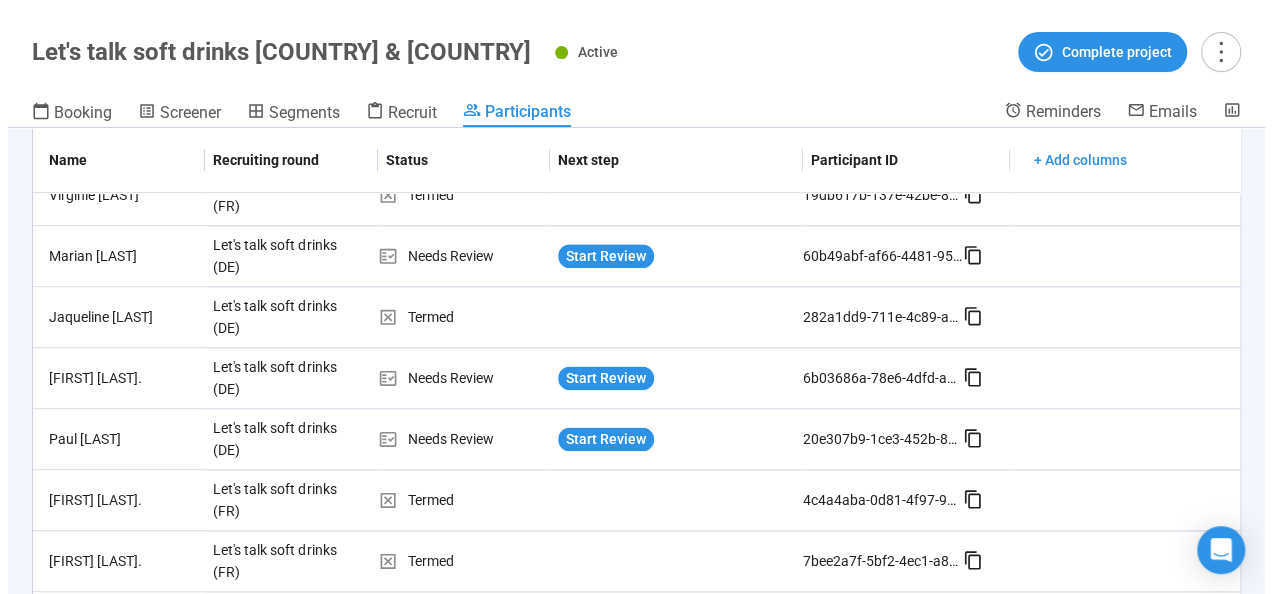 scroll, scrollTop: 1154, scrollLeft: 0, axis: vertical 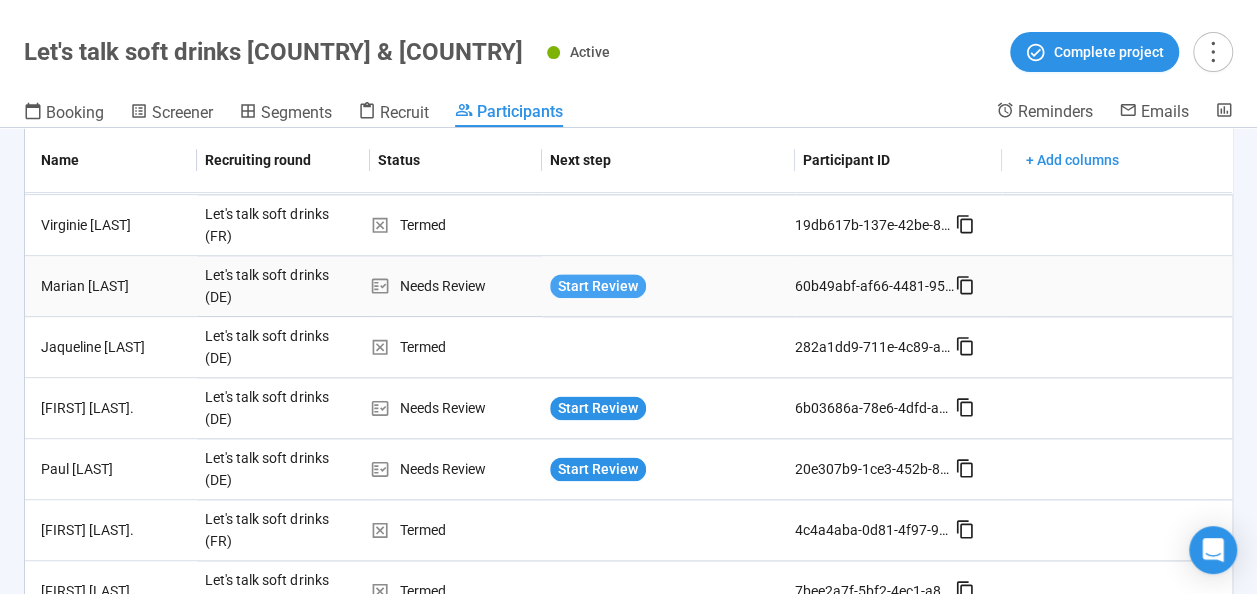click on "Start Review" at bounding box center [598, 286] 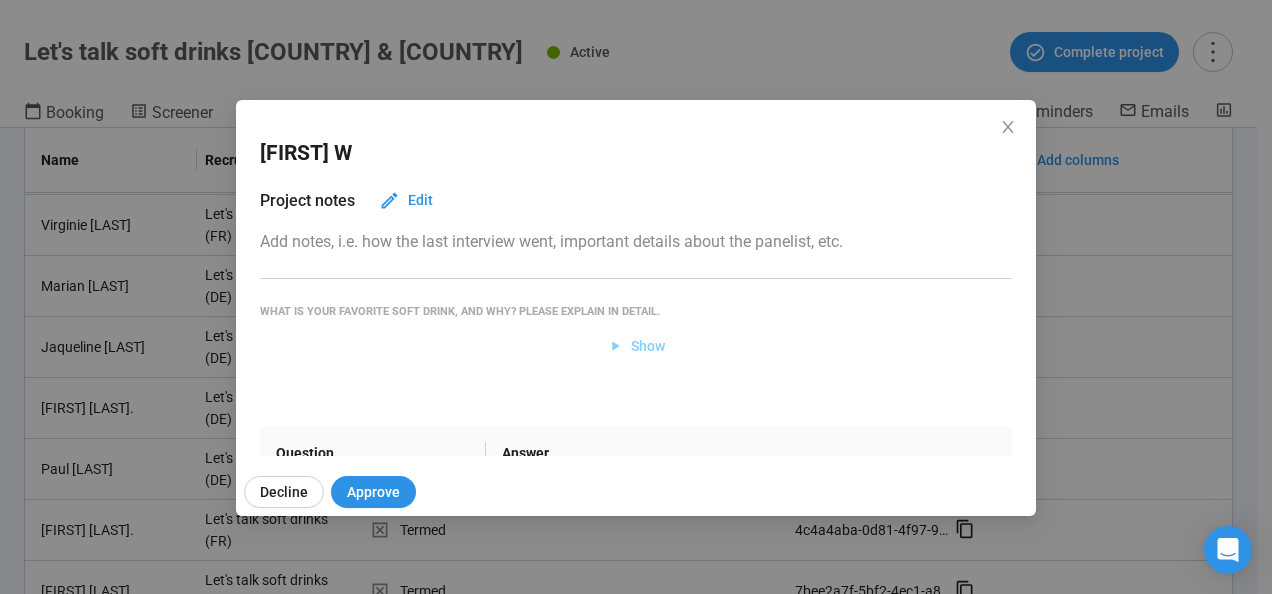 click on "Show" at bounding box center (636, 346) 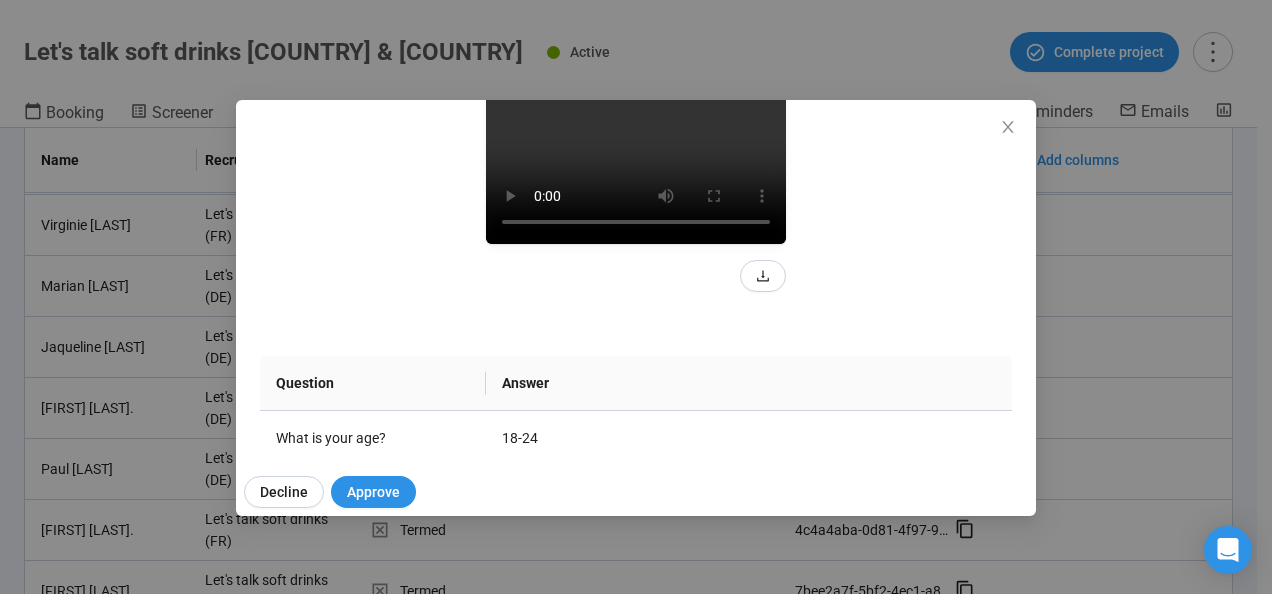 scroll, scrollTop: 250, scrollLeft: 0, axis: vertical 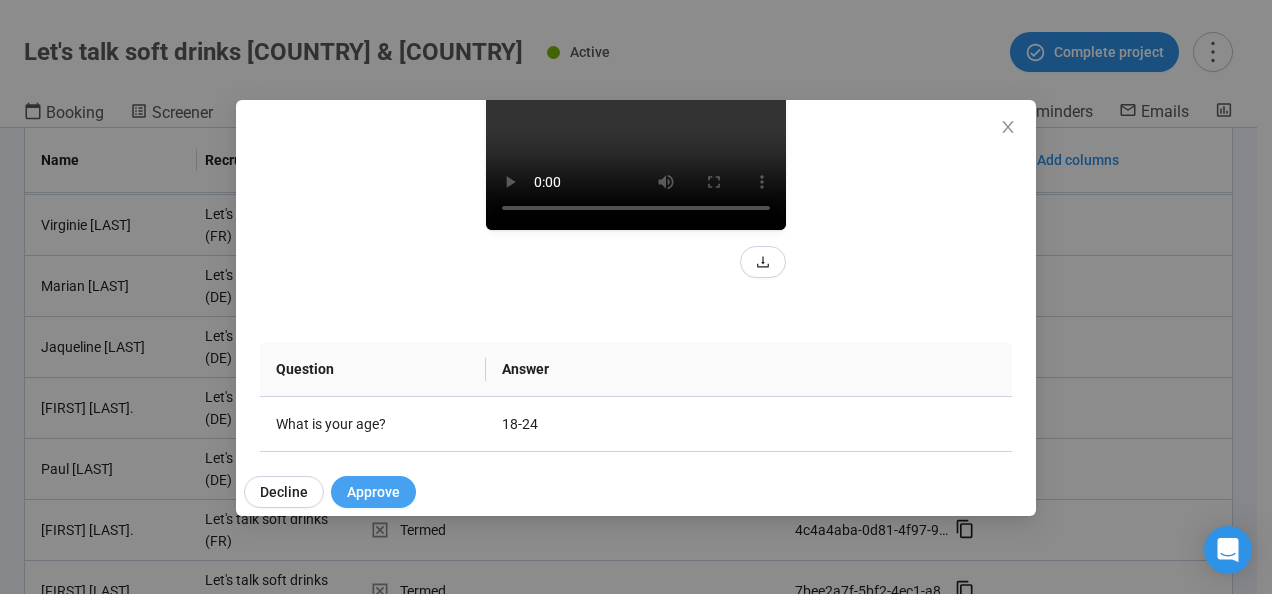 click on "Approve" at bounding box center [373, 492] 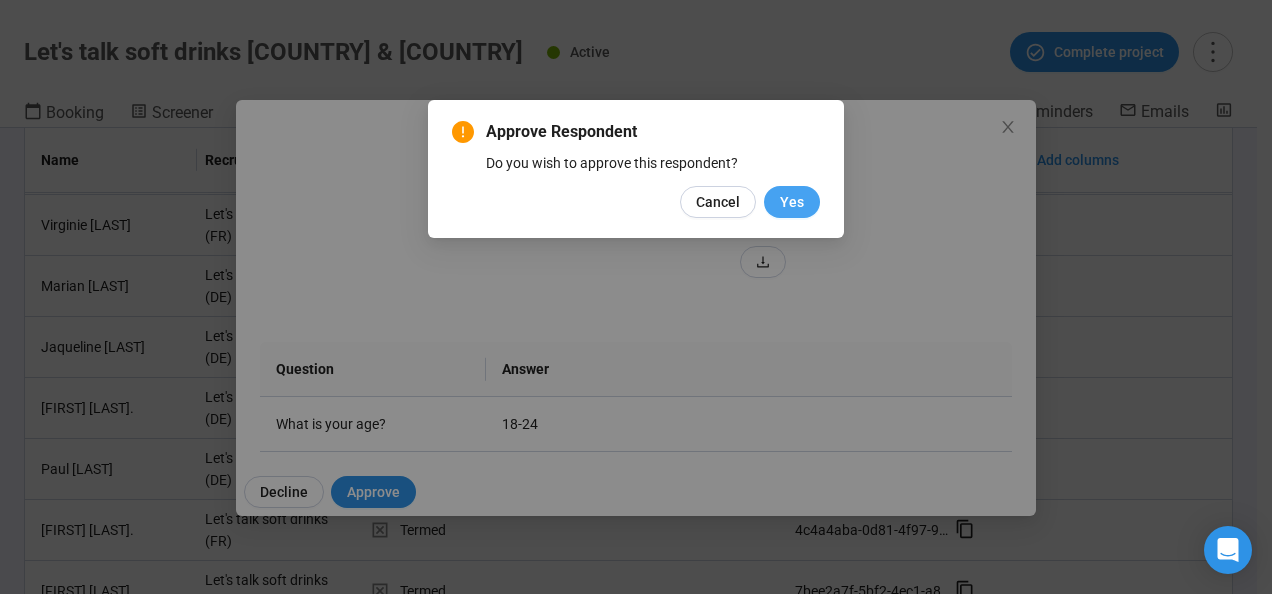 click on "Yes" at bounding box center [792, 202] 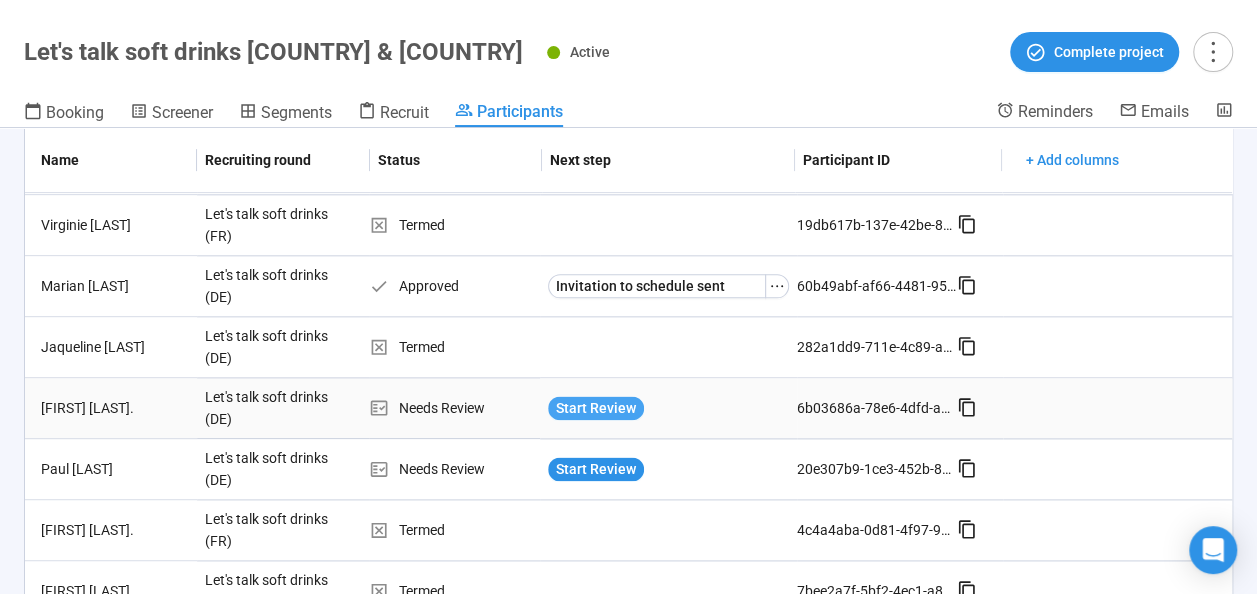 click on "Start Review" at bounding box center (596, 408) 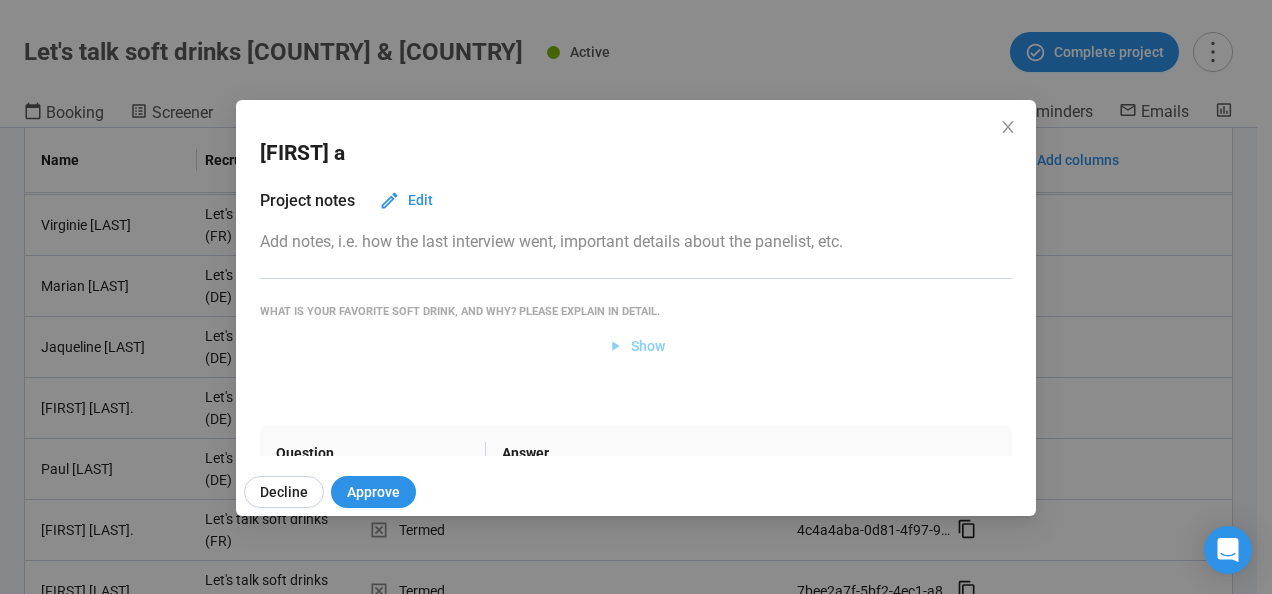 click 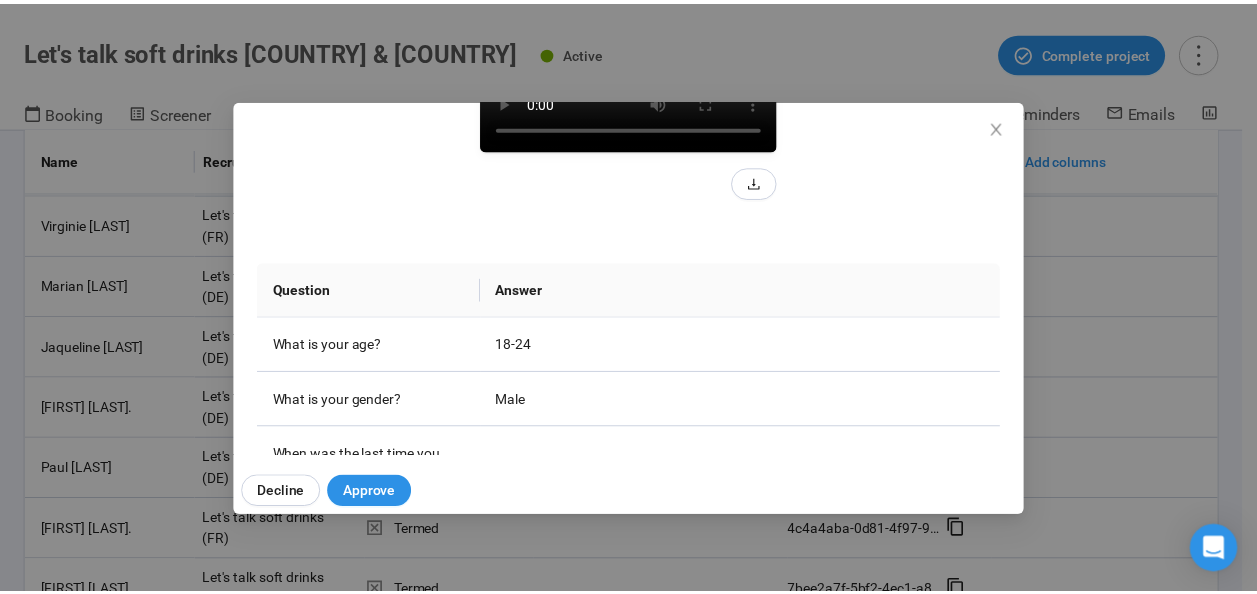 scroll, scrollTop: 337, scrollLeft: 0, axis: vertical 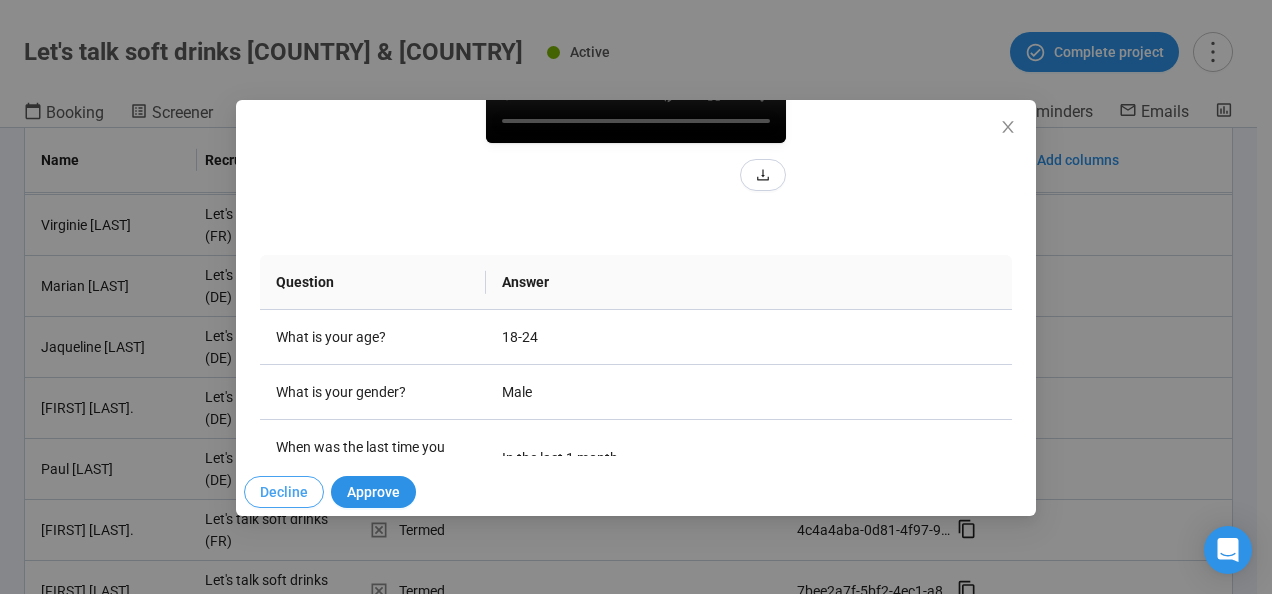 click on "Decline" at bounding box center (284, 492) 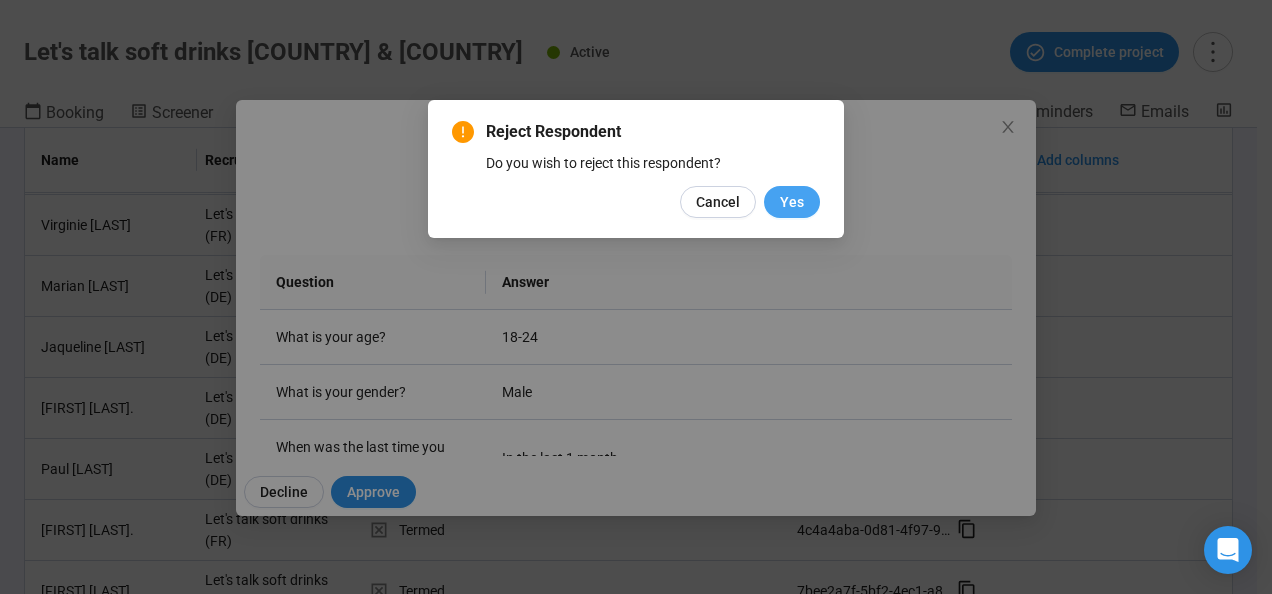 click on "Yes" at bounding box center [792, 202] 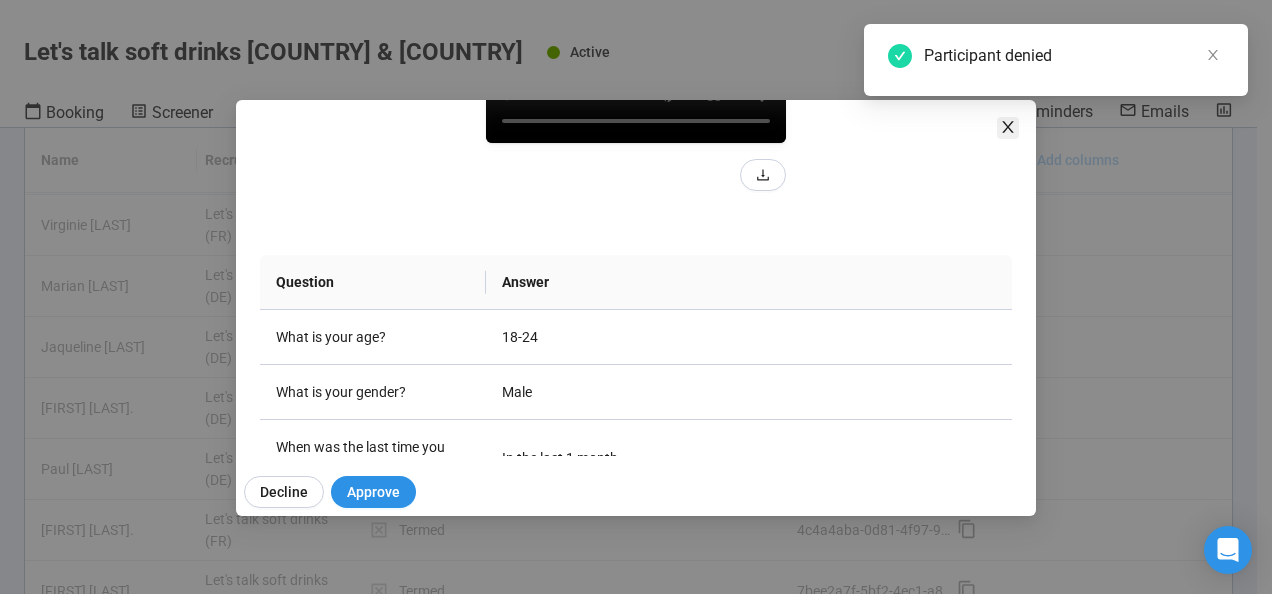 click 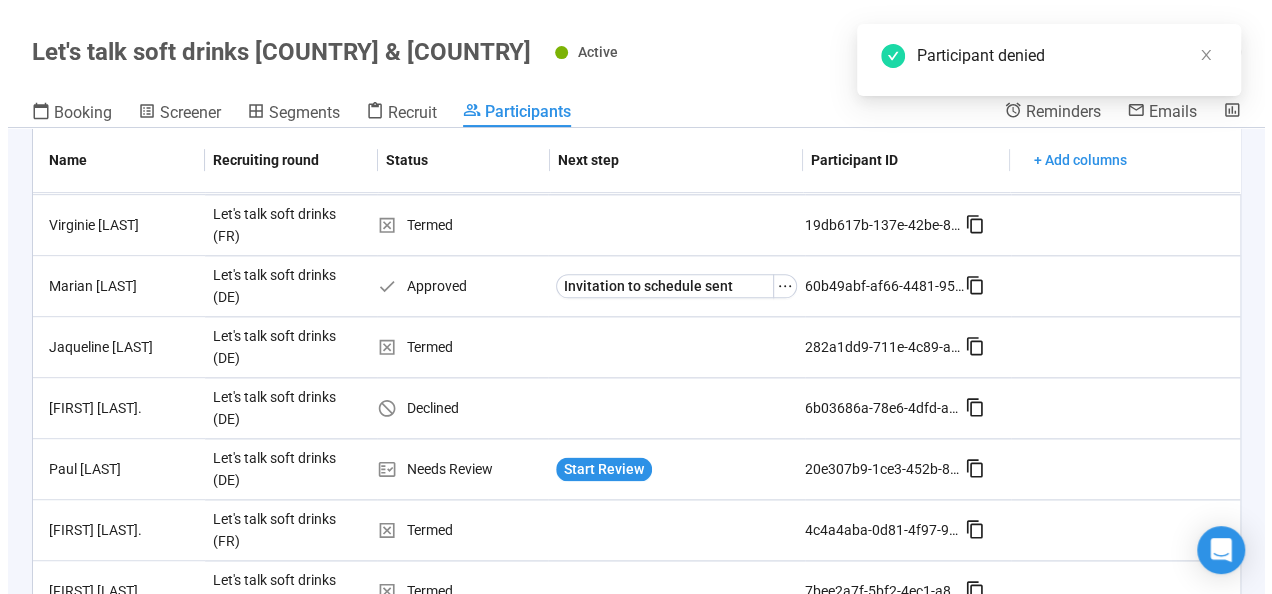 scroll, scrollTop: 1407, scrollLeft: 0, axis: vertical 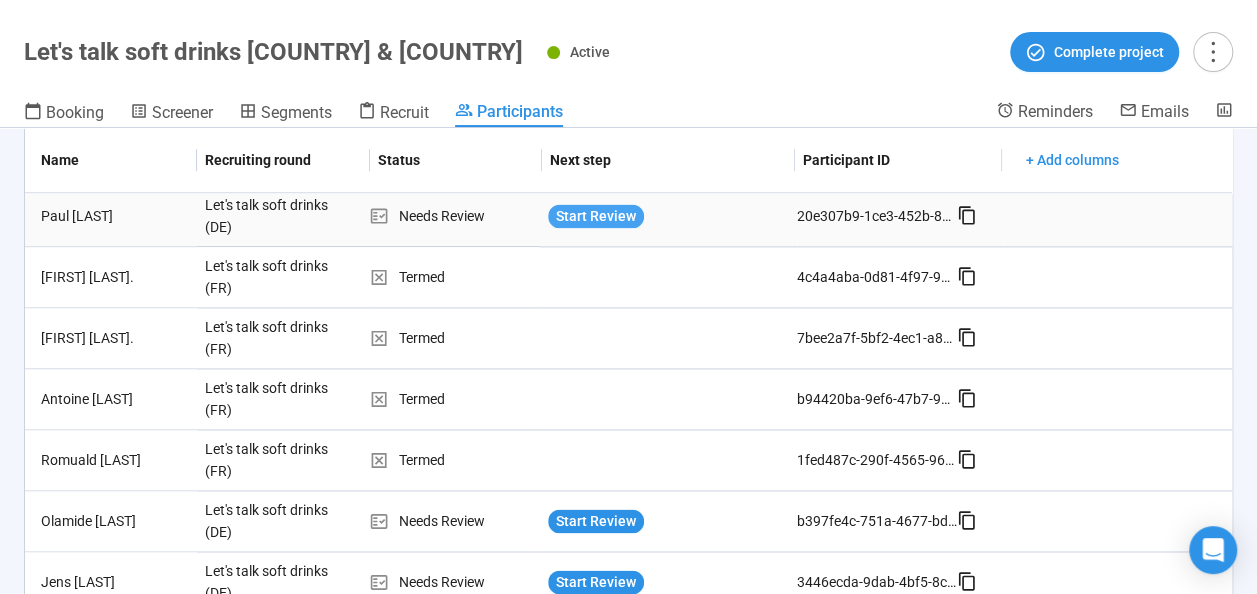 click on "Start Review" at bounding box center [596, 216] 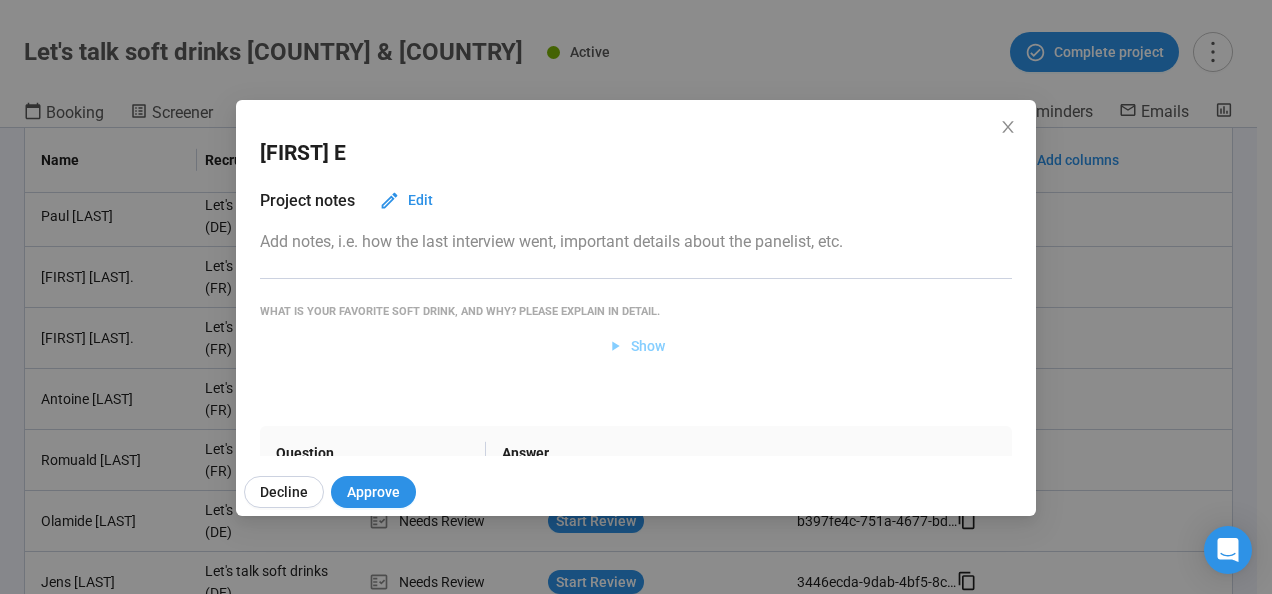 click on "Show" at bounding box center (636, 346) 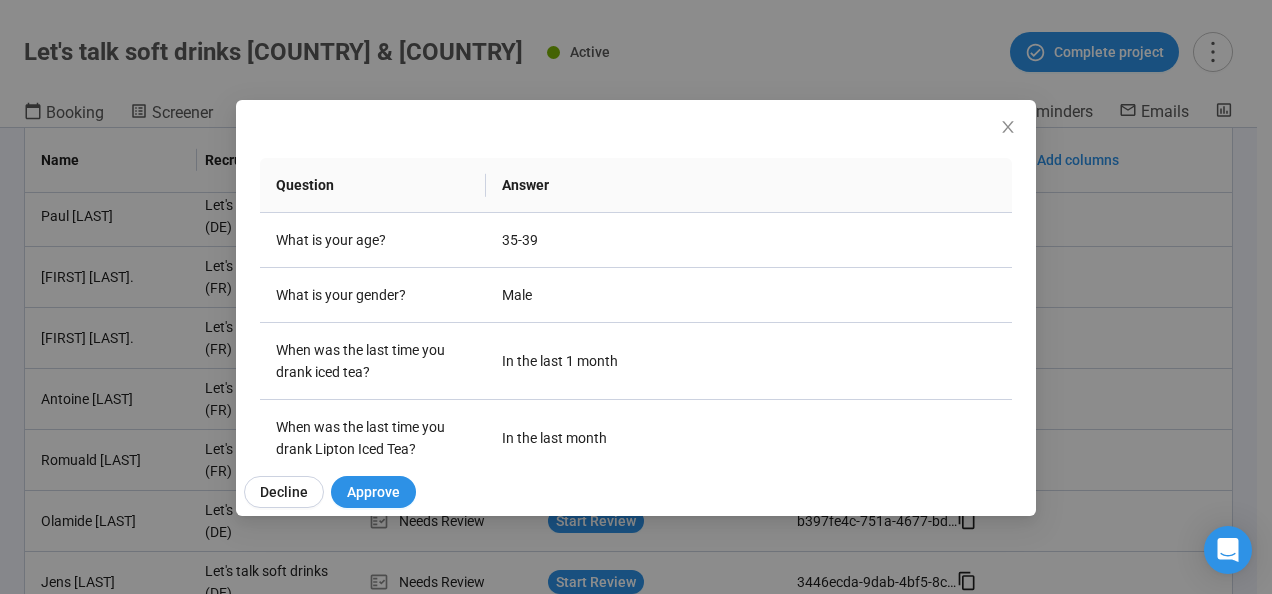 scroll, scrollTop: 443, scrollLeft: 0, axis: vertical 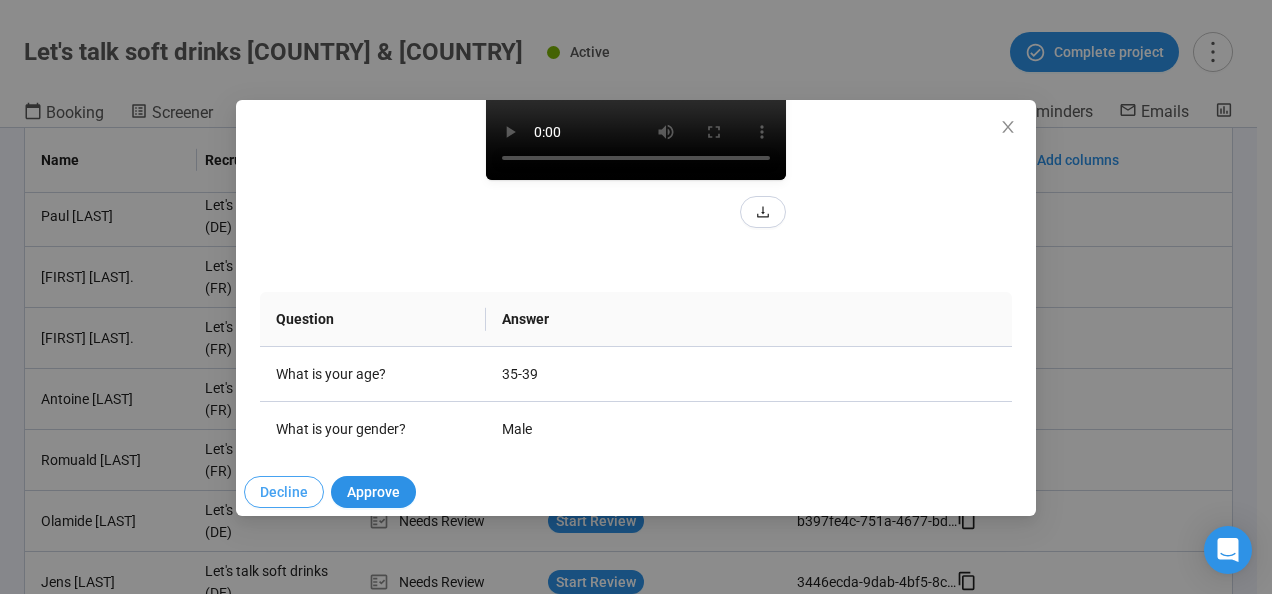 click on "Decline" at bounding box center [284, 492] 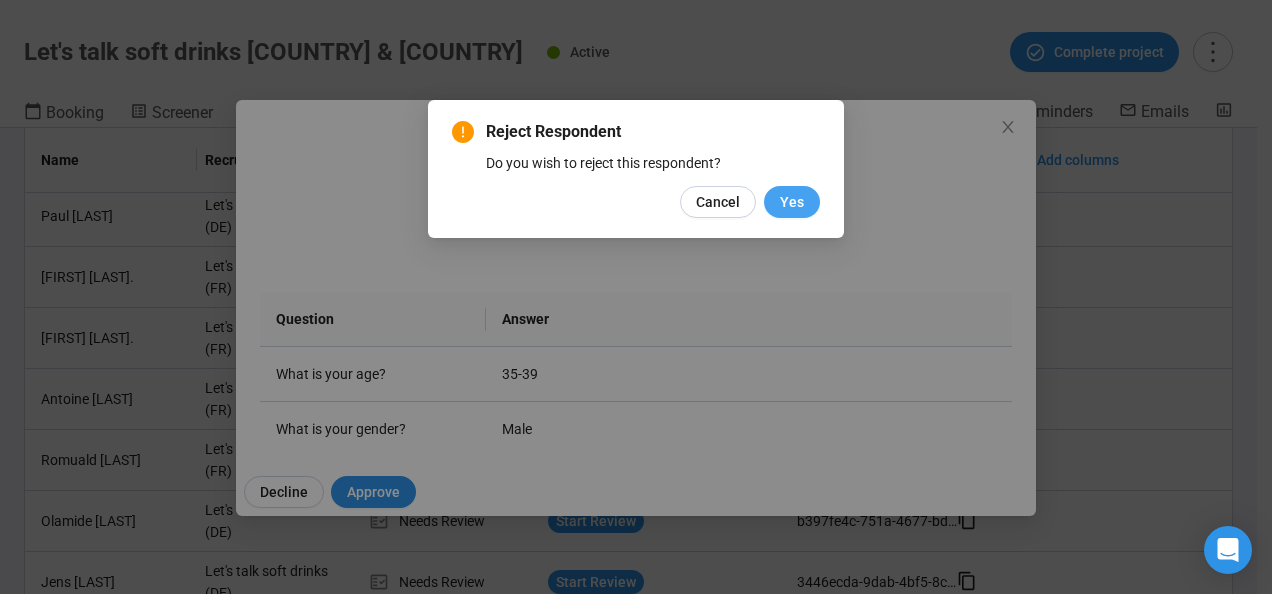 click on "Yes" at bounding box center (792, 202) 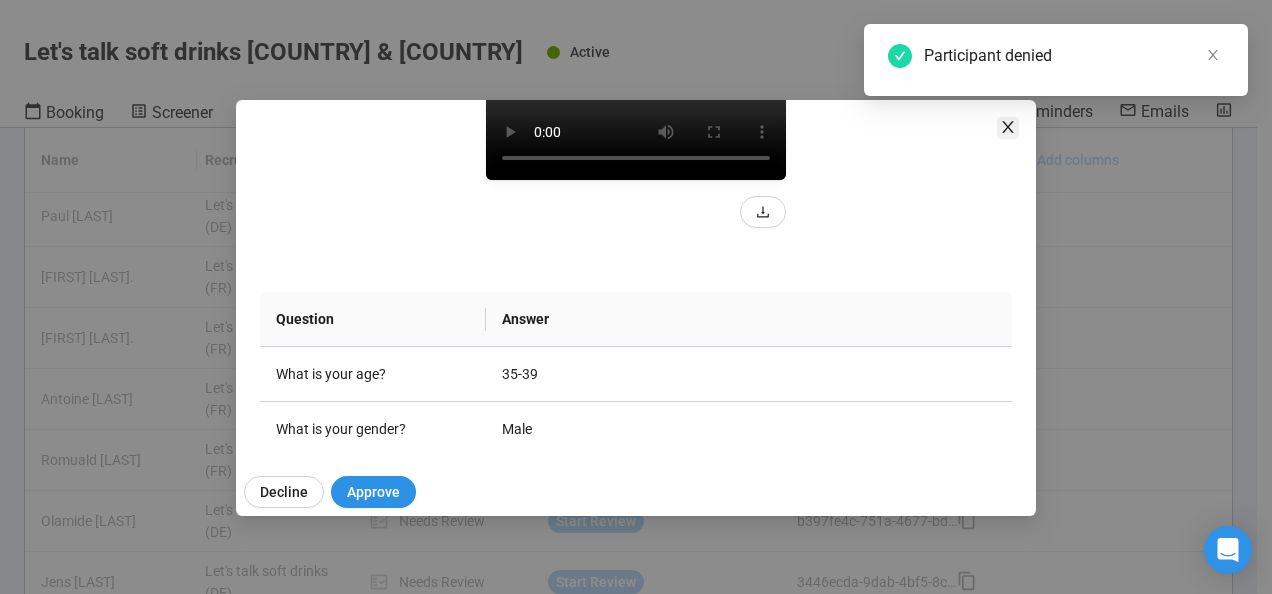 click 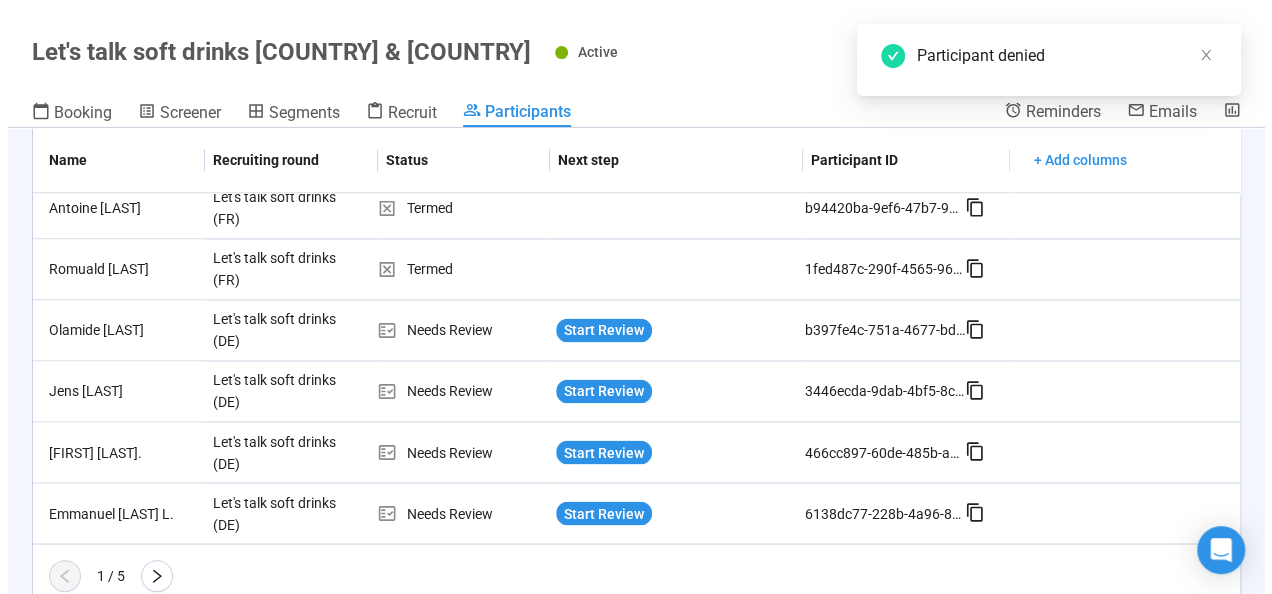 scroll, scrollTop: 1601, scrollLeft: 0, axis: vertical 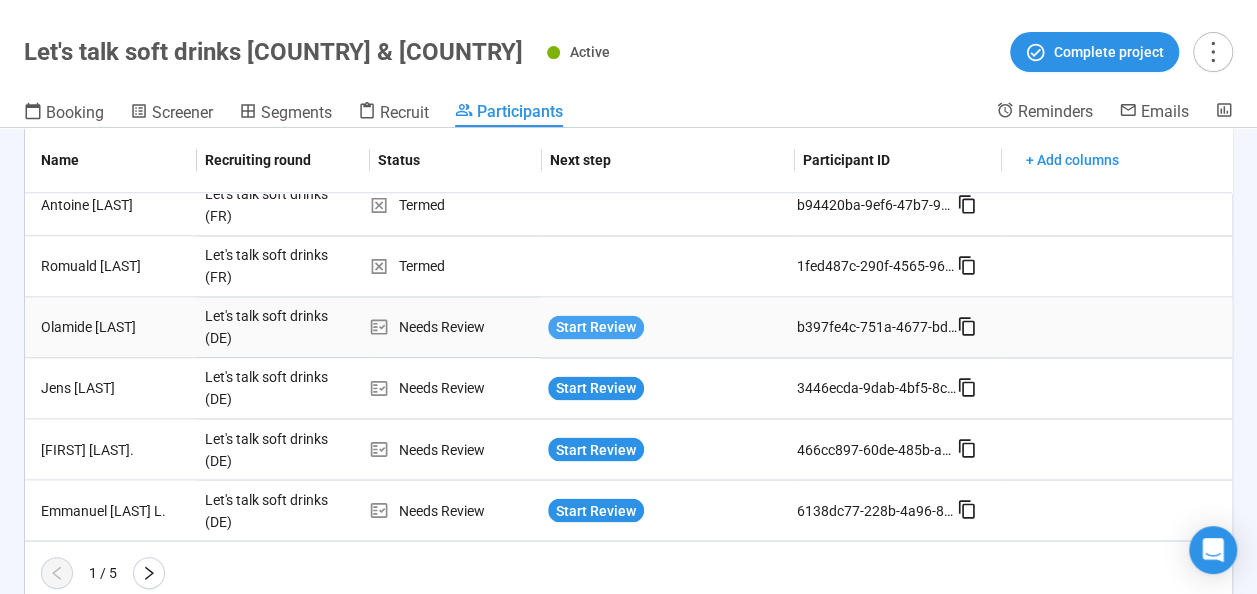 click on "Start Review" at bounding box center [596, 327] 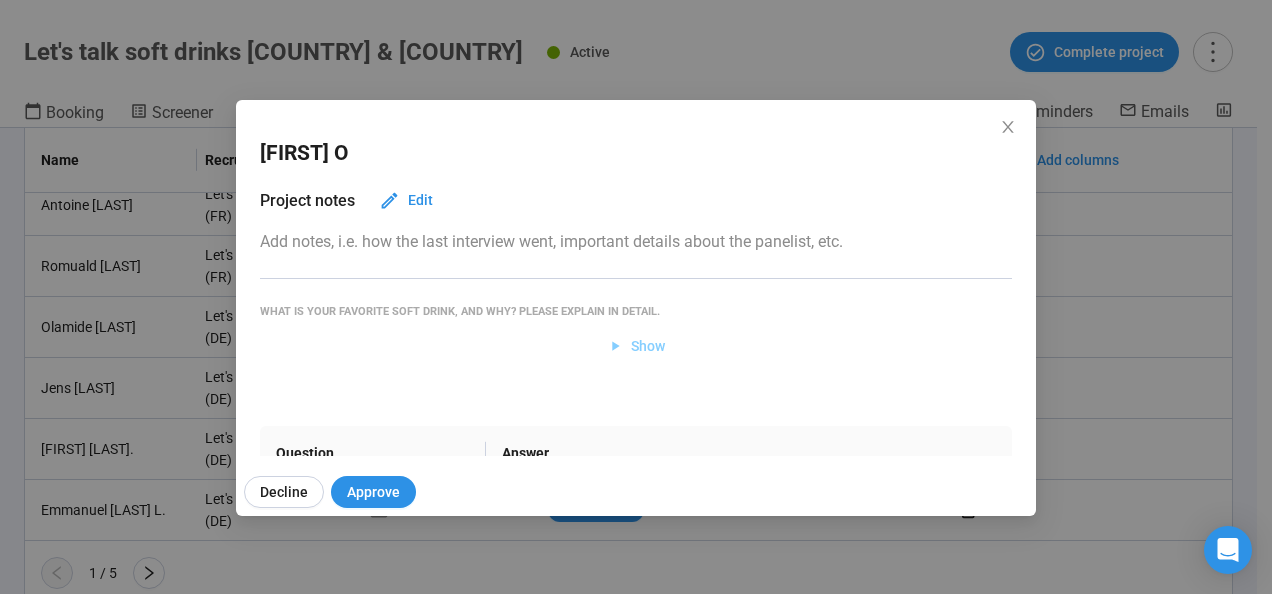 click on "Show" at bounding box center [636, 346] 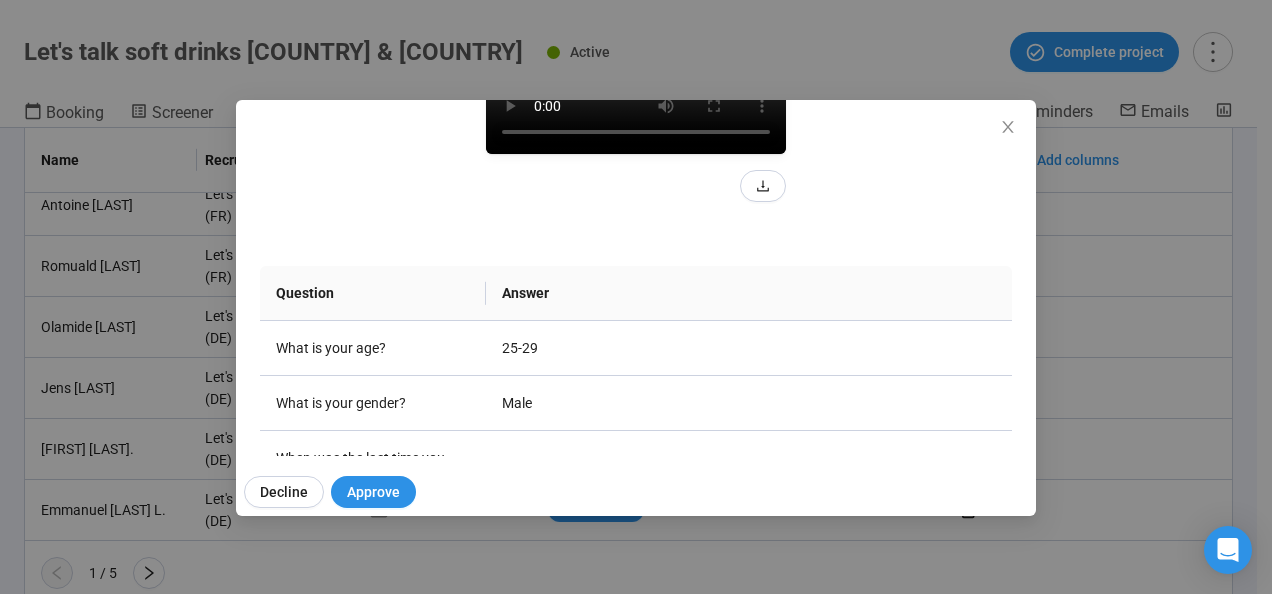 scroll, scrollTop: 338, scrollLeft: 0, axis: vertical 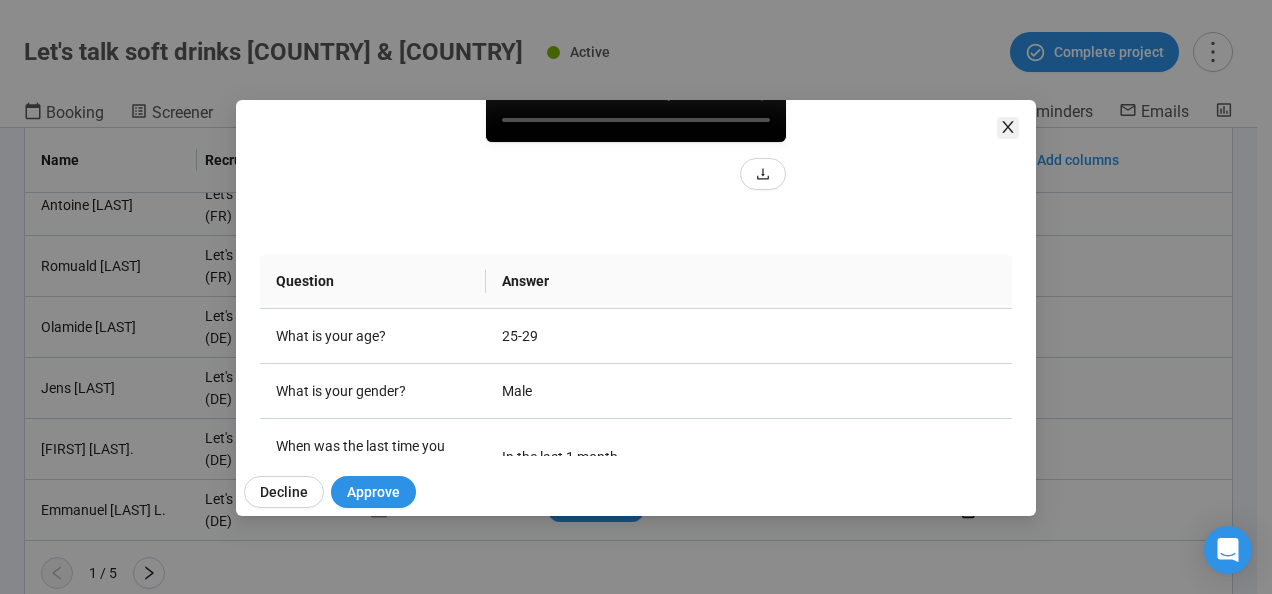 click 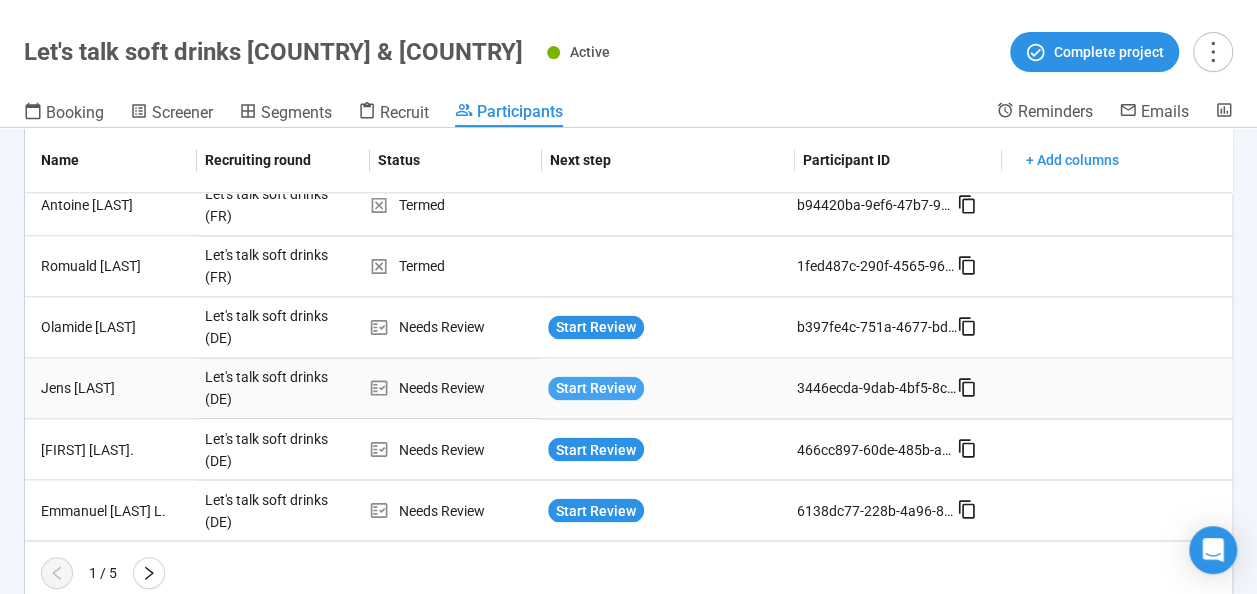 click on "Start Review" at bounding box center [596, 388] 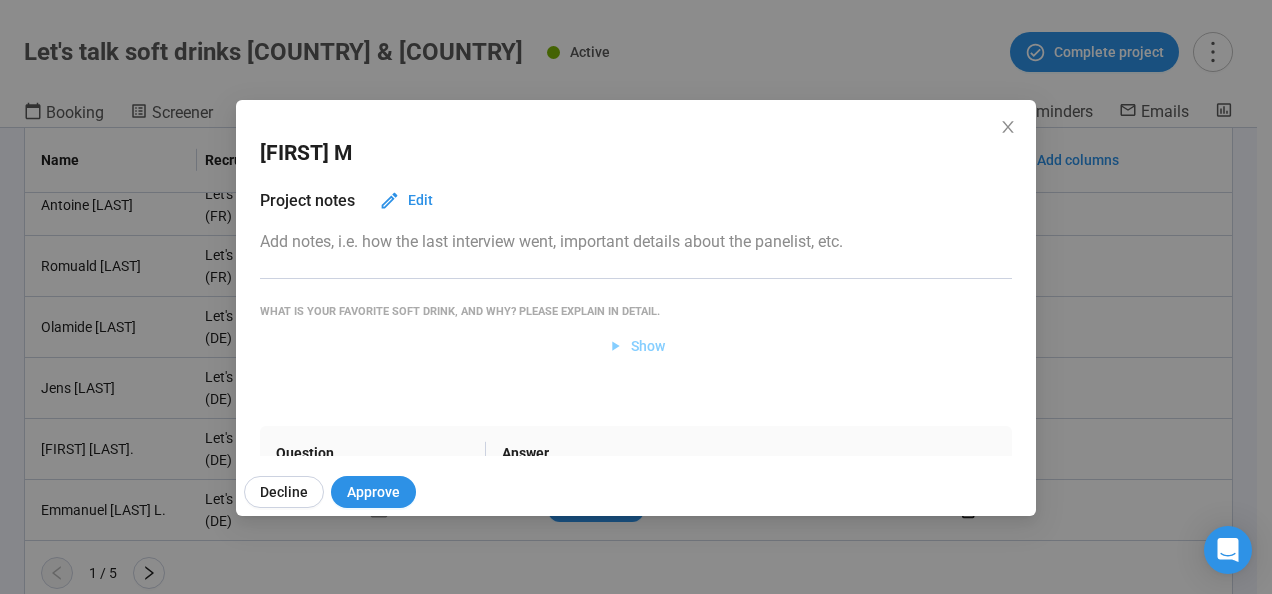 click 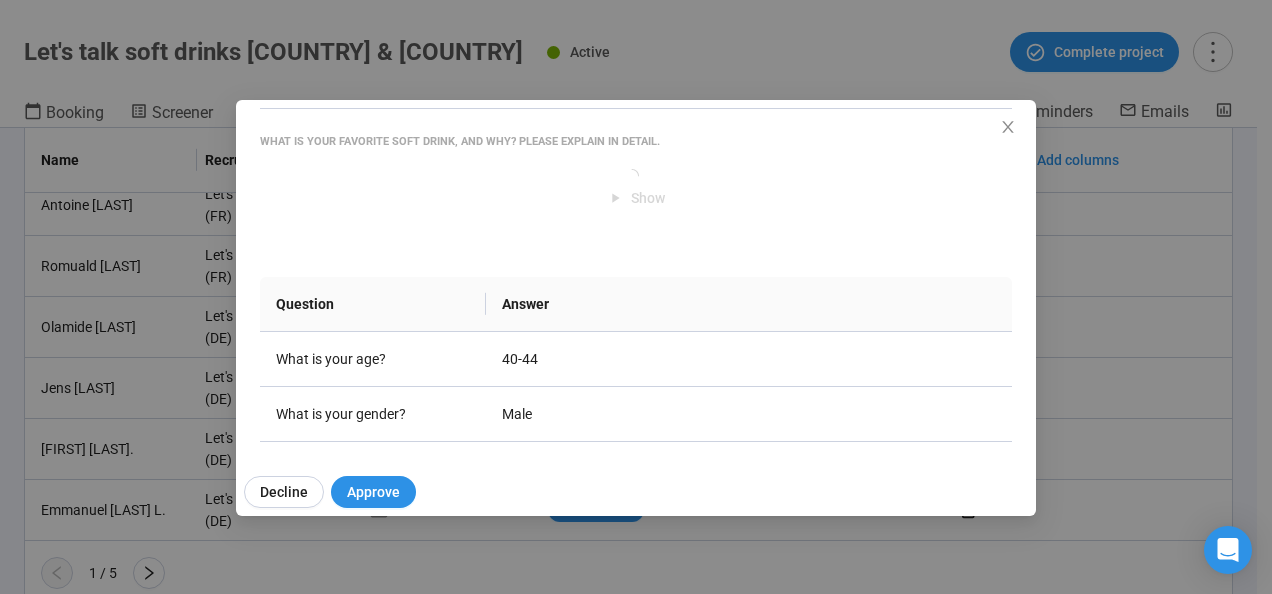 scroll, scrollTop: 122, scrollLeft: 0, axis: vertical 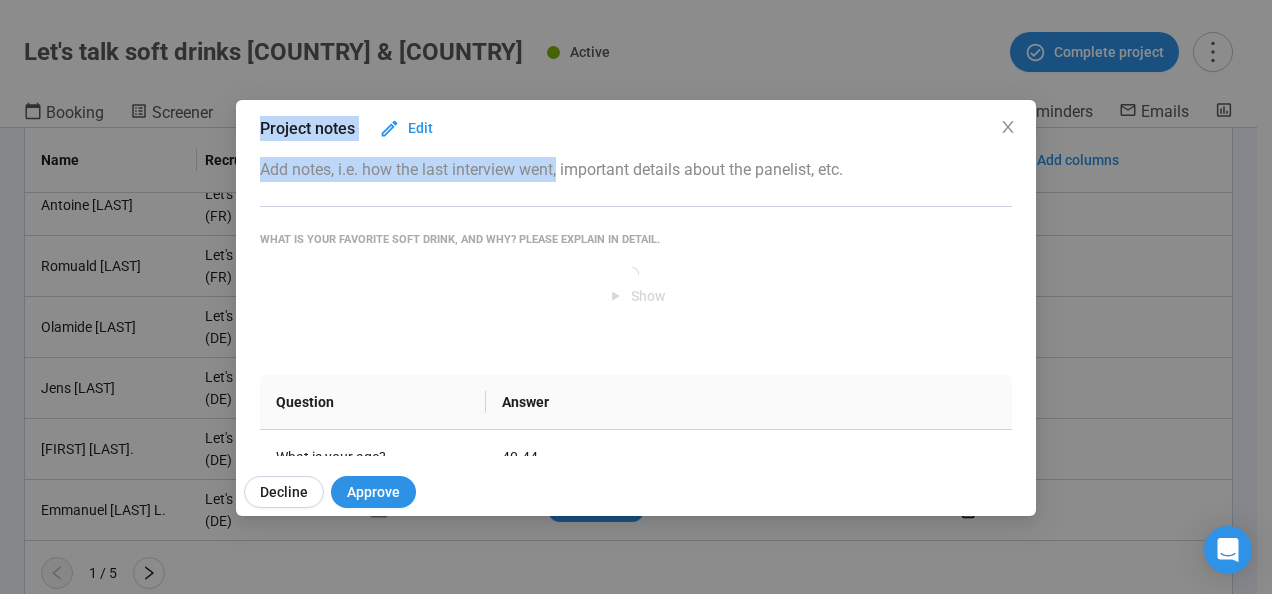 drag, startPoint x: 559, startPoint y: 117, endPoint x: 717, endPoint y: 110, distance: 158.15498 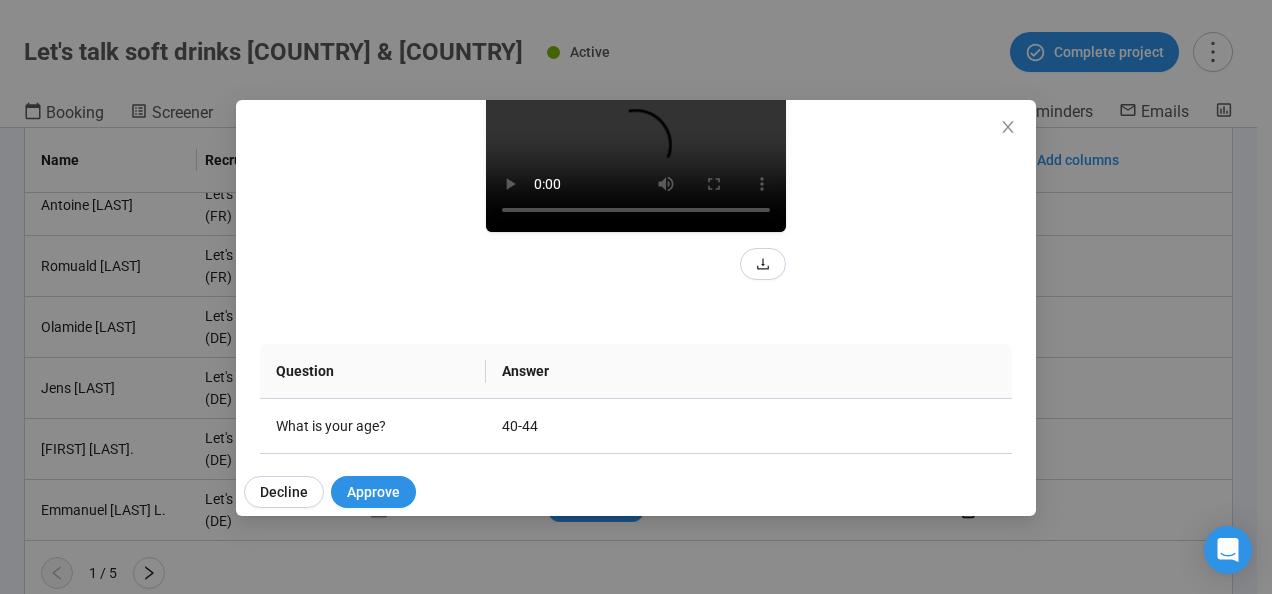 scroll, scrollTop: 266, scrollLeft: 0, axis: vertical 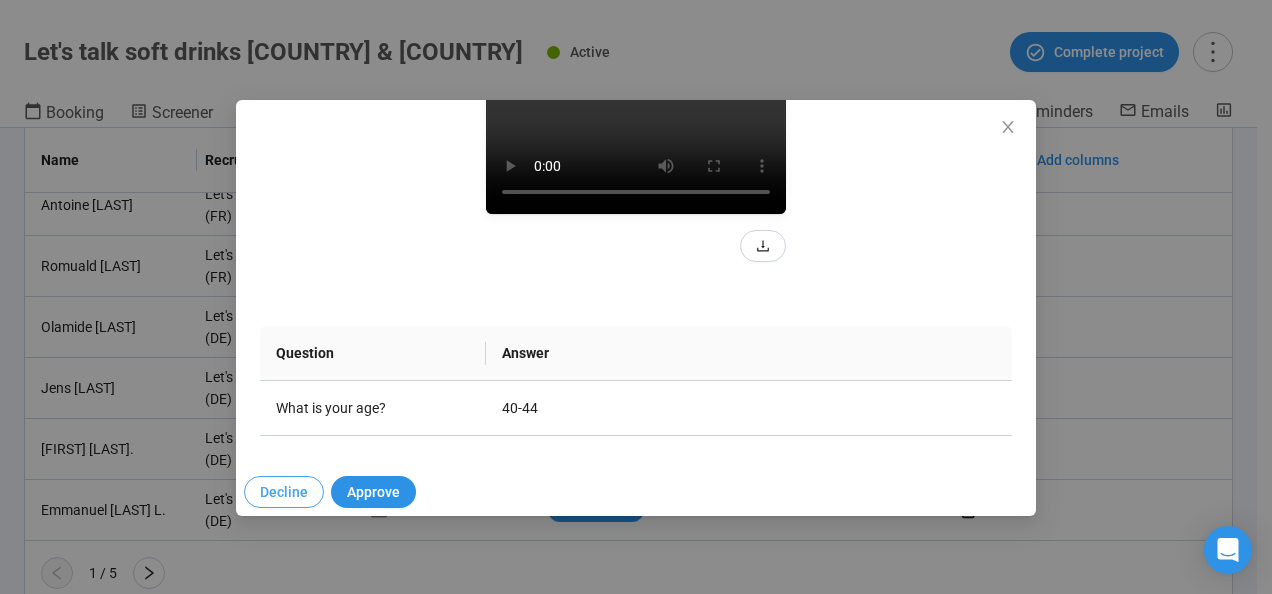 click on "Decline" at bounding box center (284, 492) 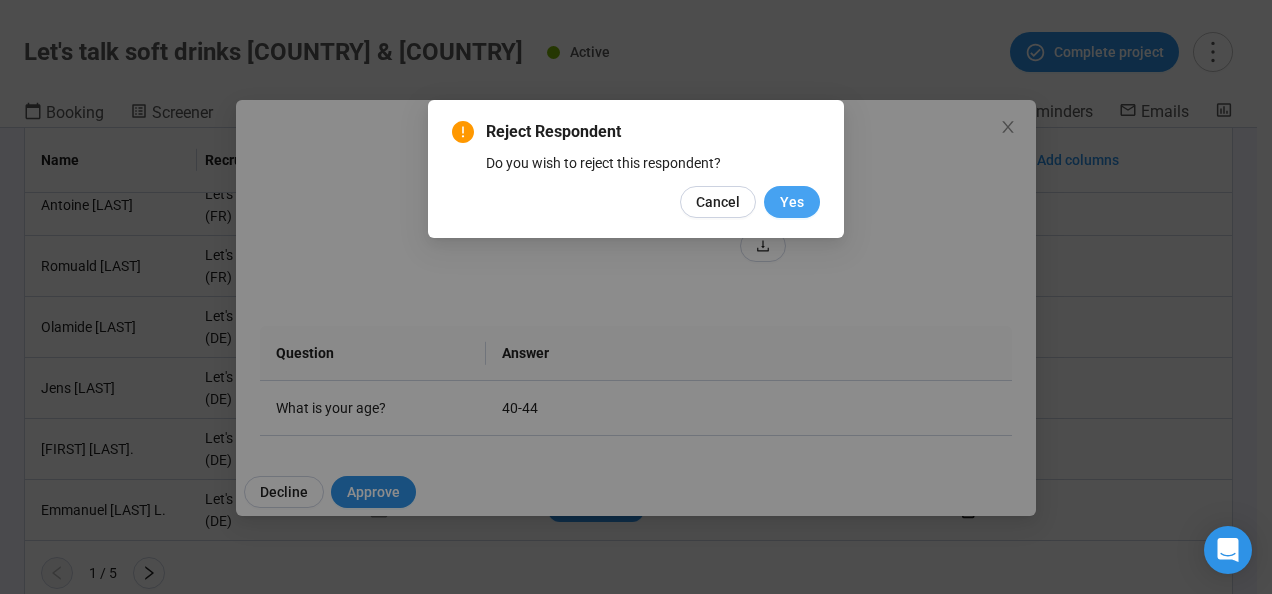 click on "Yes" at bounding box center (792, 202) 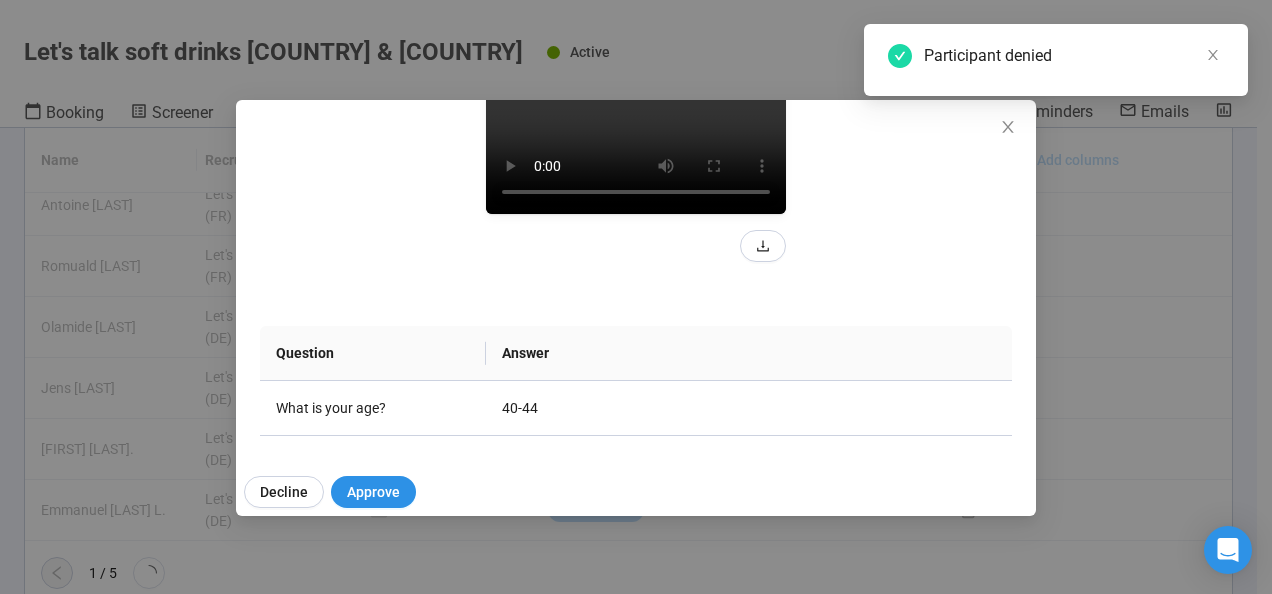 click 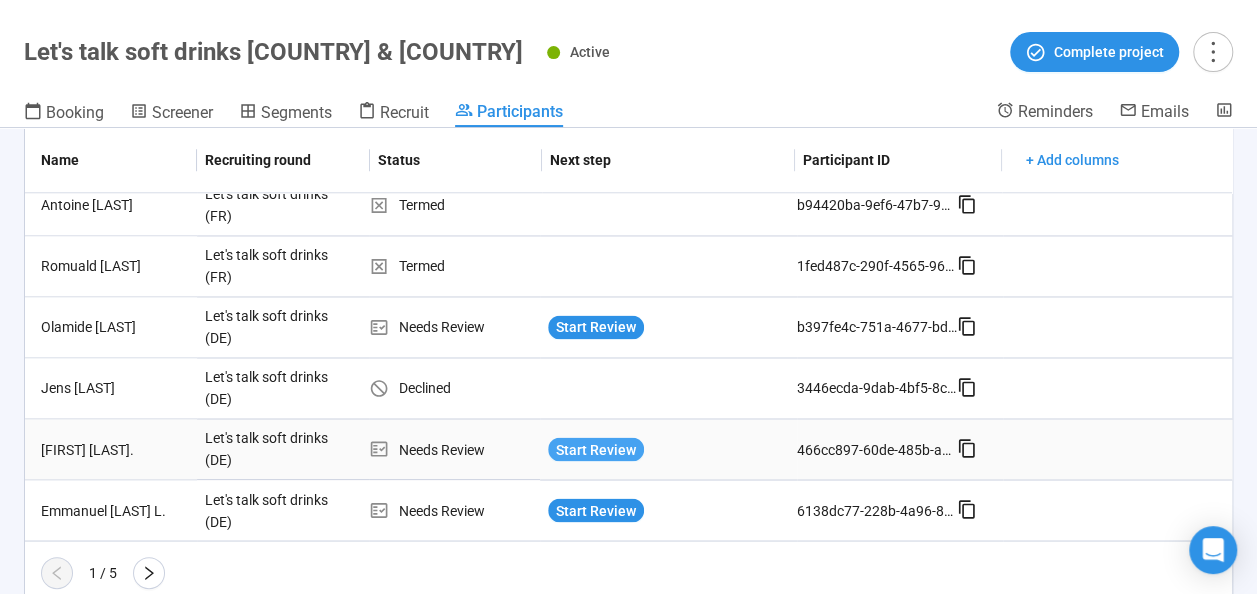 click on "Start Review" at bounding box center (596, 449) 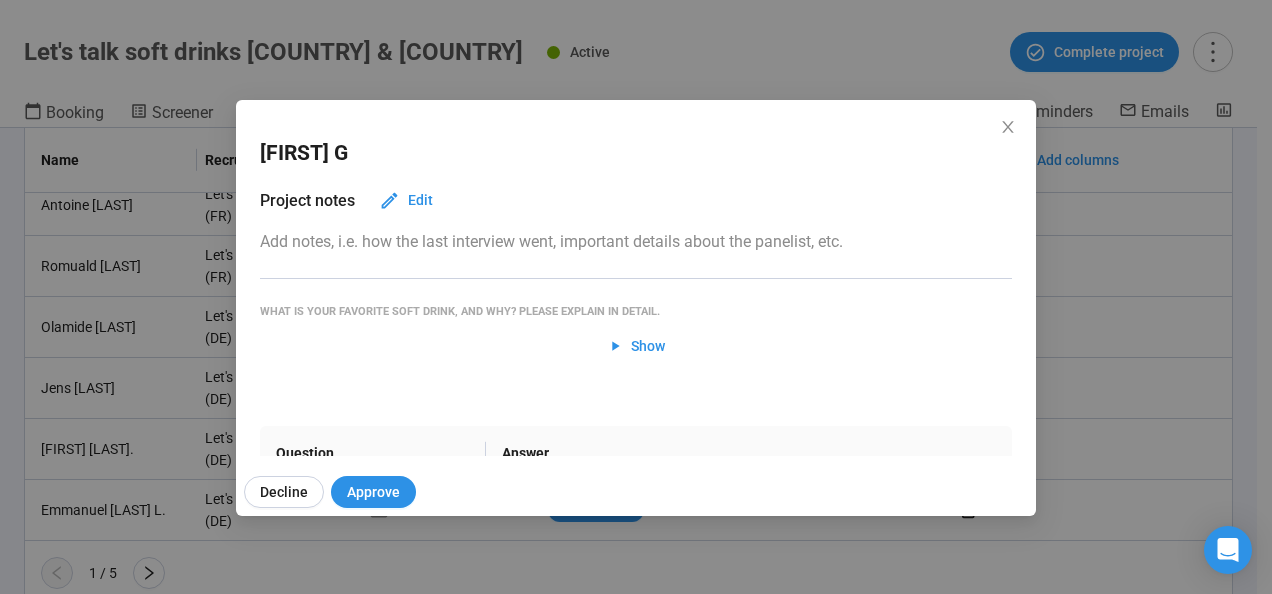 click on "Decline Approve" at bounding box center [644, 492] 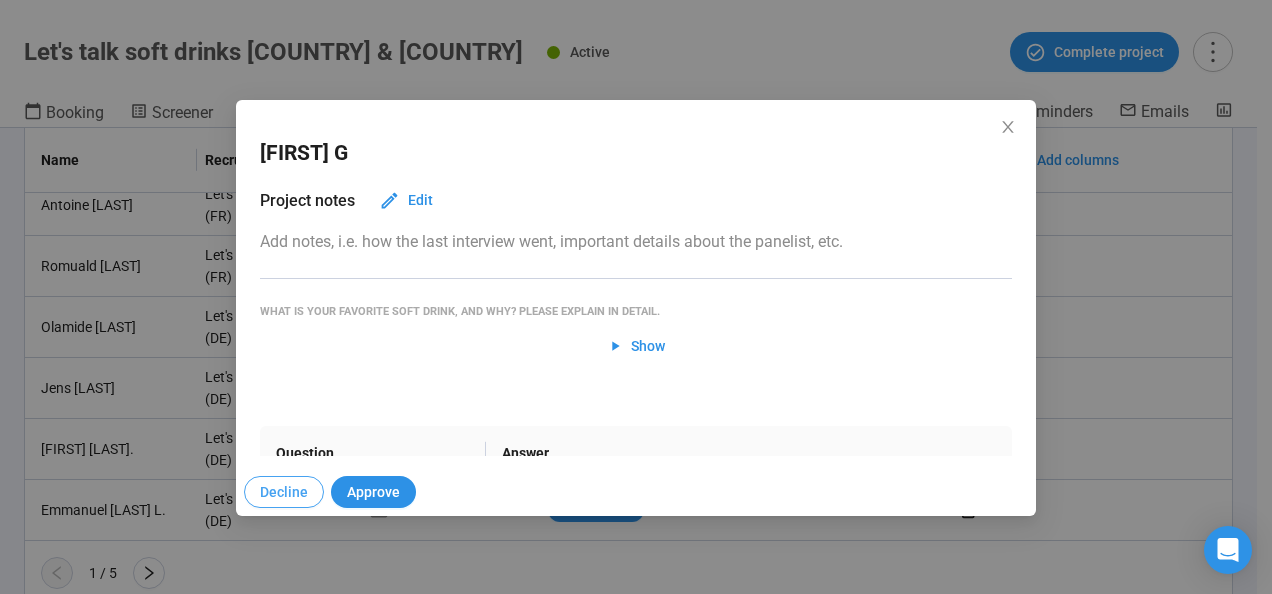 click on "Decline" at bounding box center (284, 492) 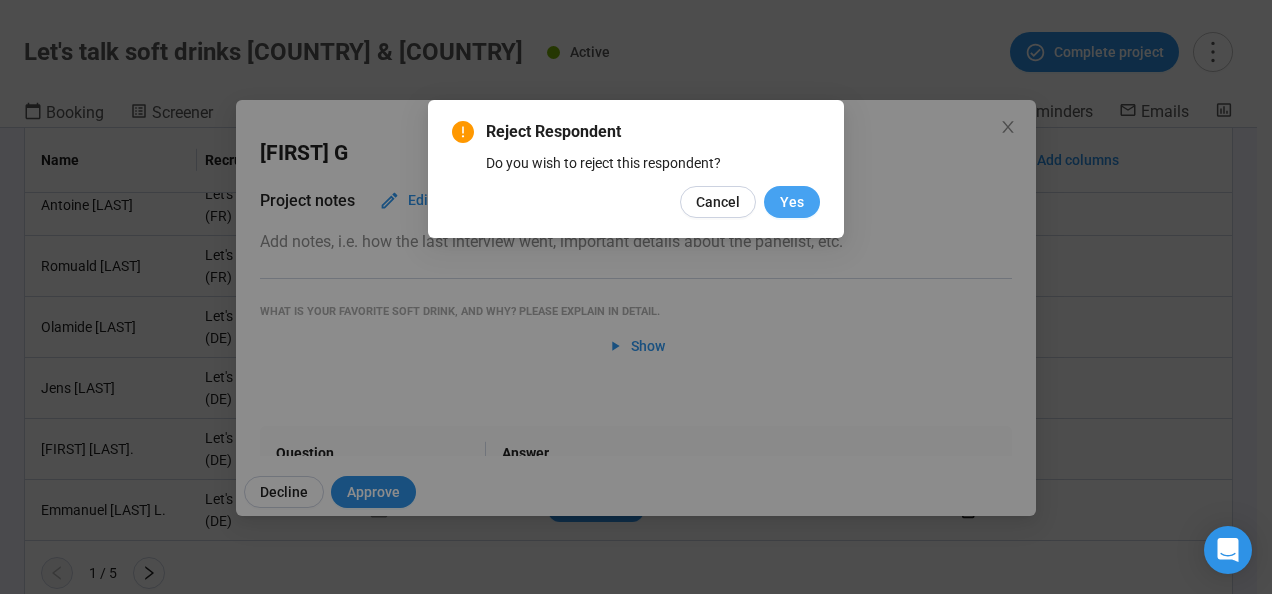 click on "Yes" at bounding box center (792, 202) 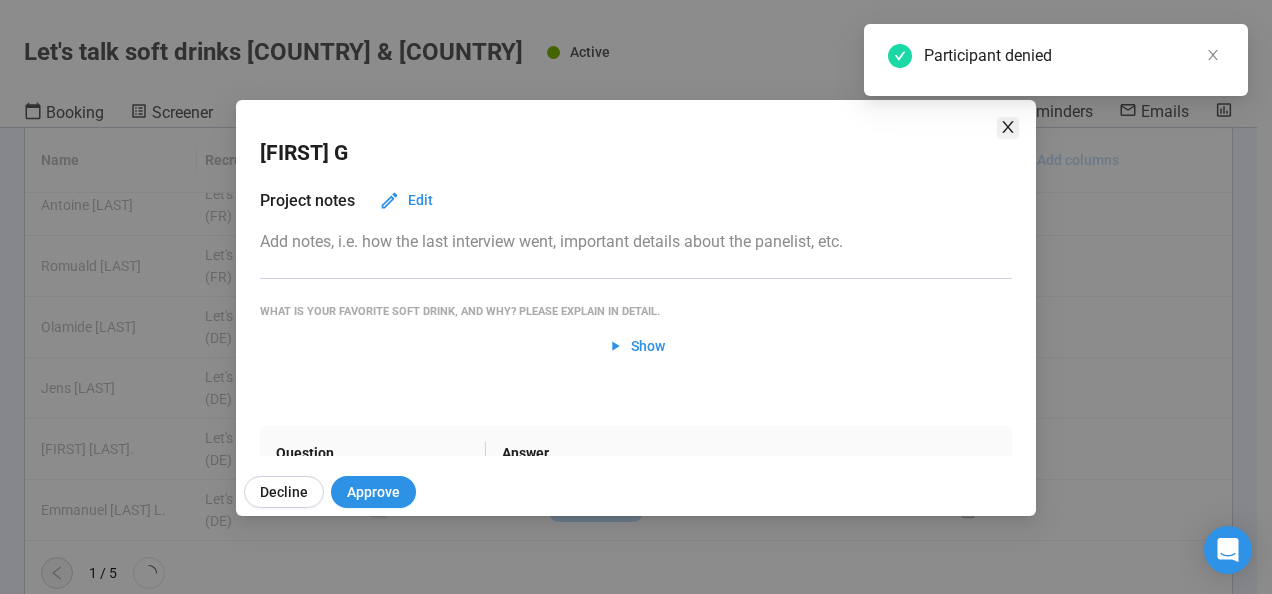 click at bounding box center (1008, 128) 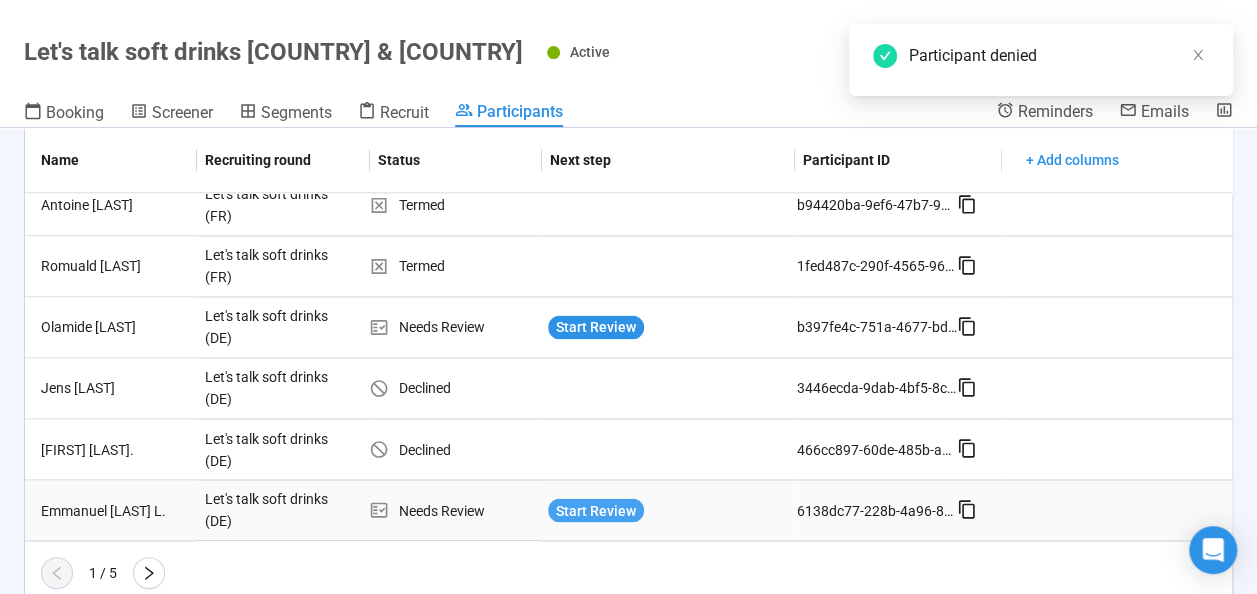 click on "Start Review" at bounding box center (596, 510) 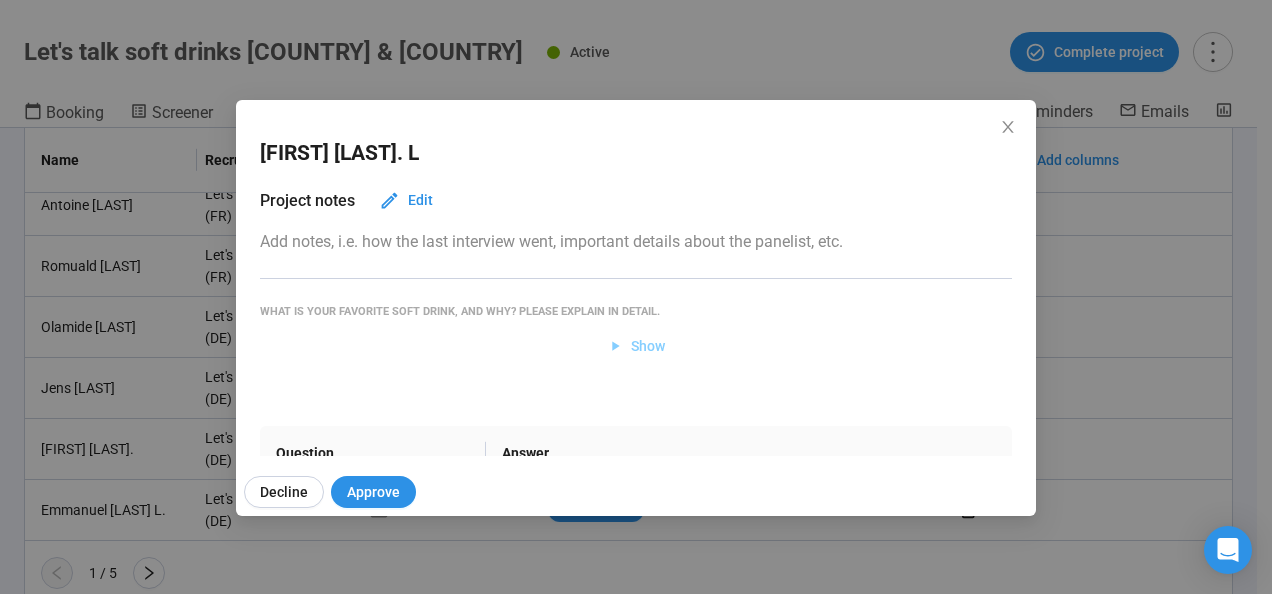 click 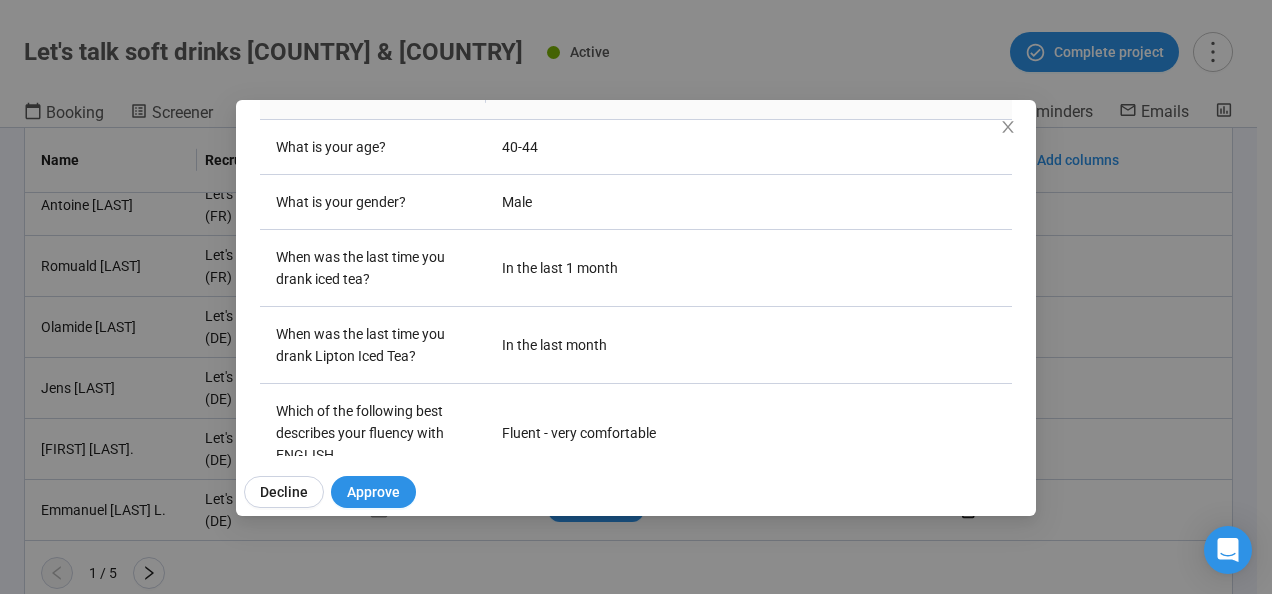 scroll, scrollTop: 365, scrollLeft: 0, axis: vertical 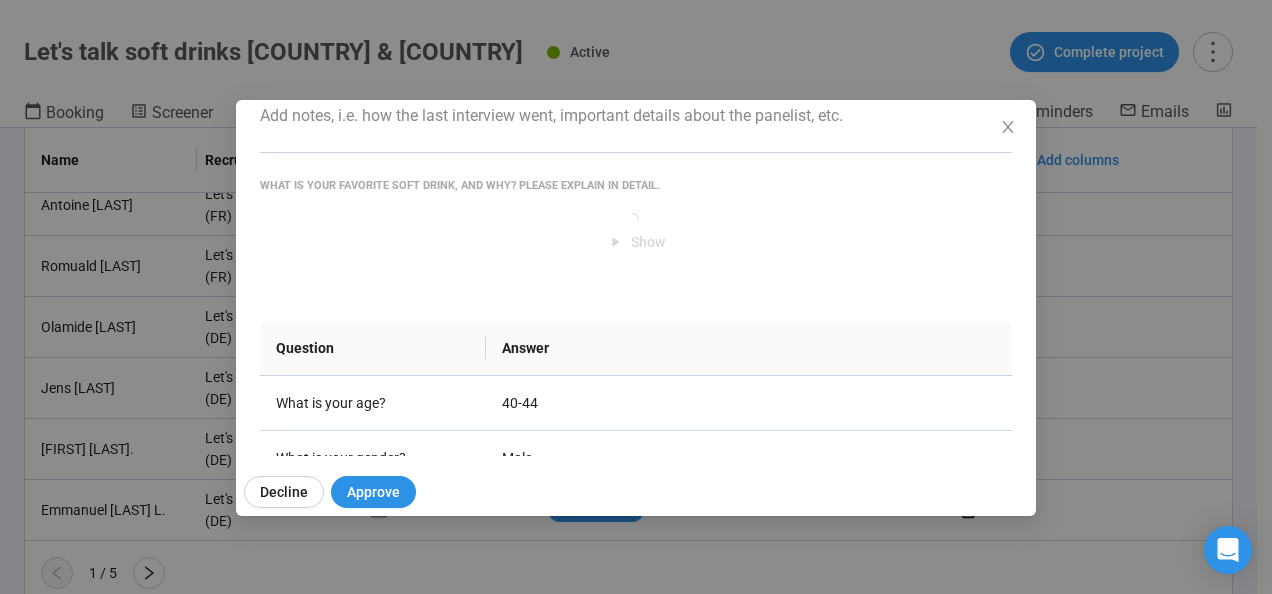 click on "Show" at bounding box center (636, 230) 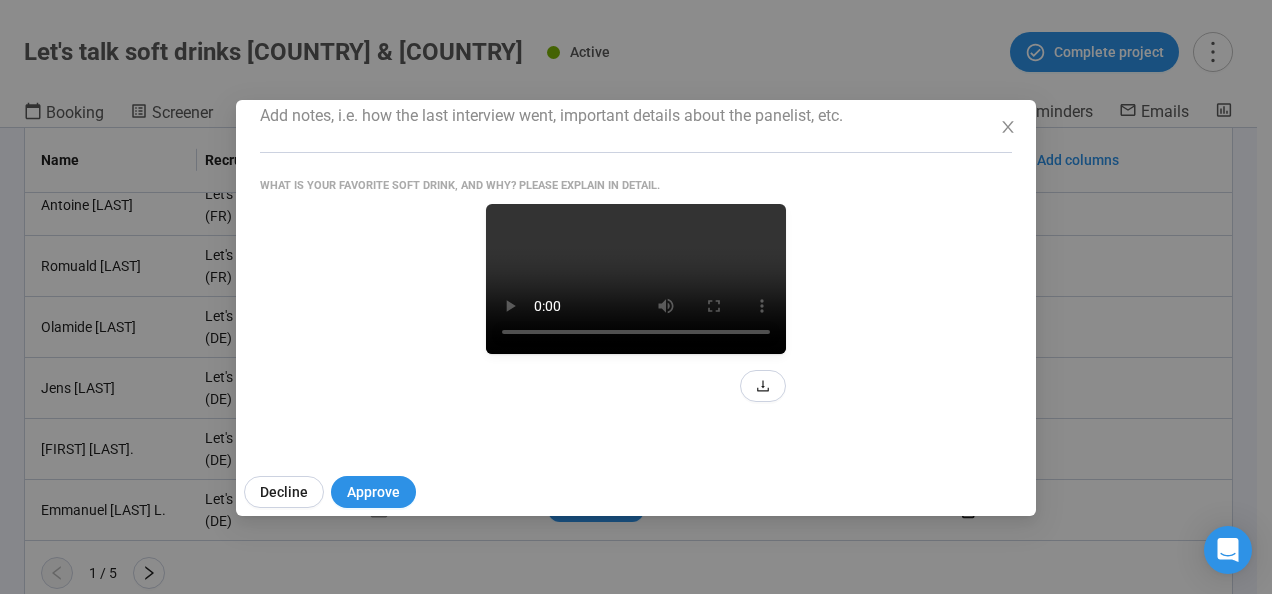 click at bounding box center (636, 279) 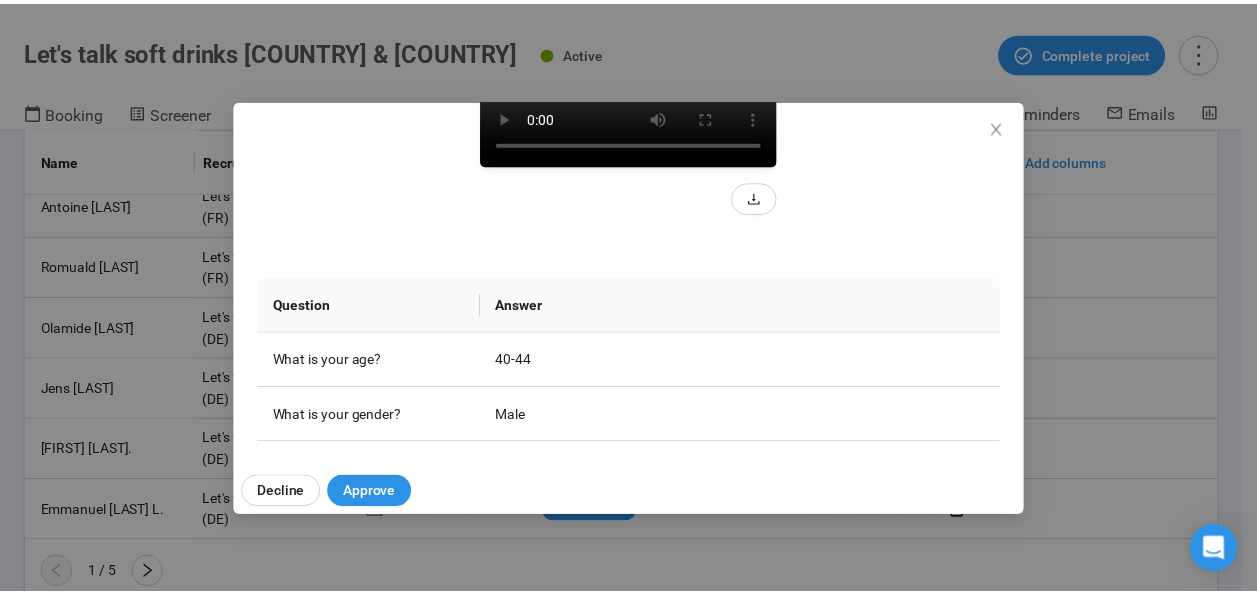 scroll, scrollTop: 326, scrollLeft: 0, axis: vertical 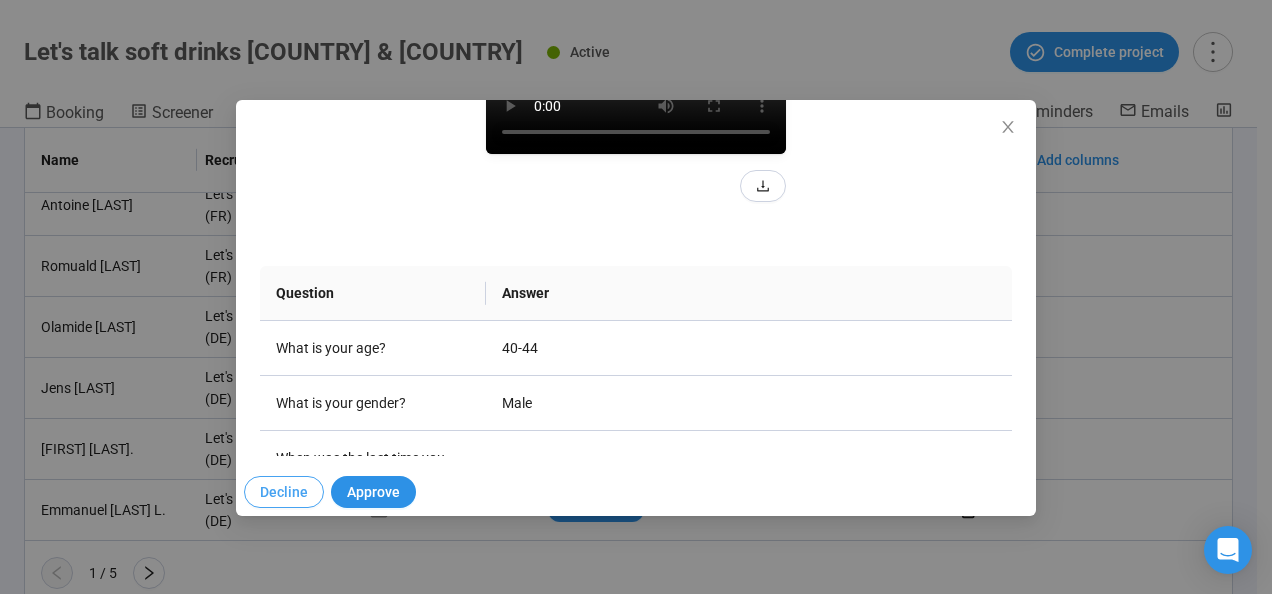 click on "Decline" at bounding box center [284, 492] 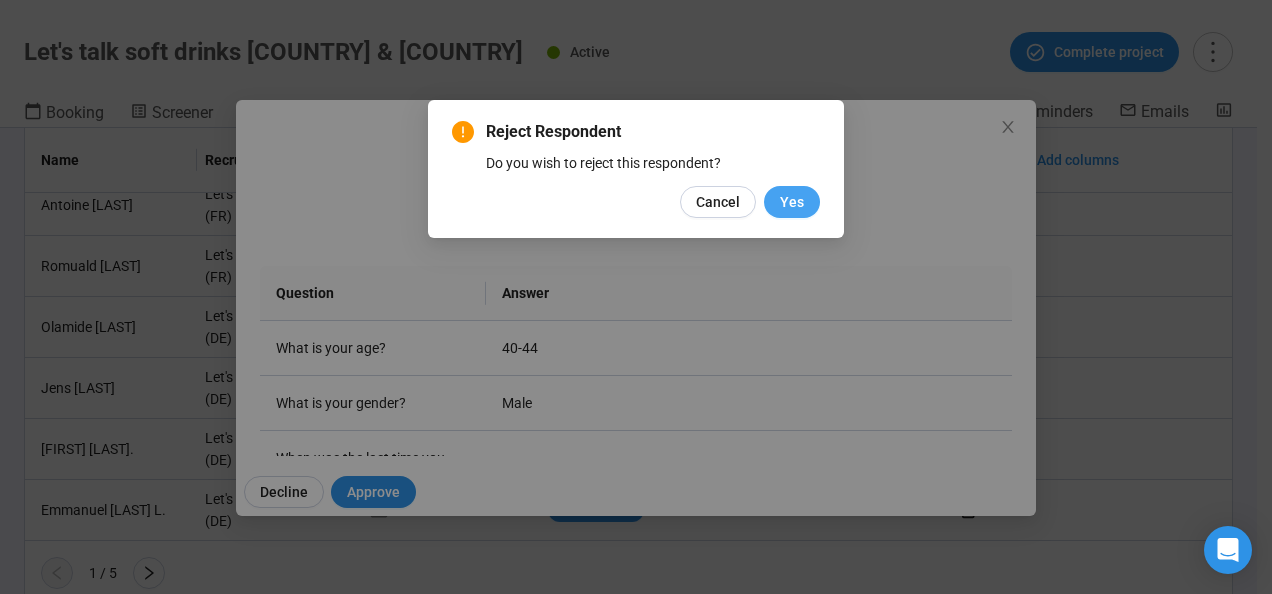 click on "Yes" at bounding box center (792, 202) 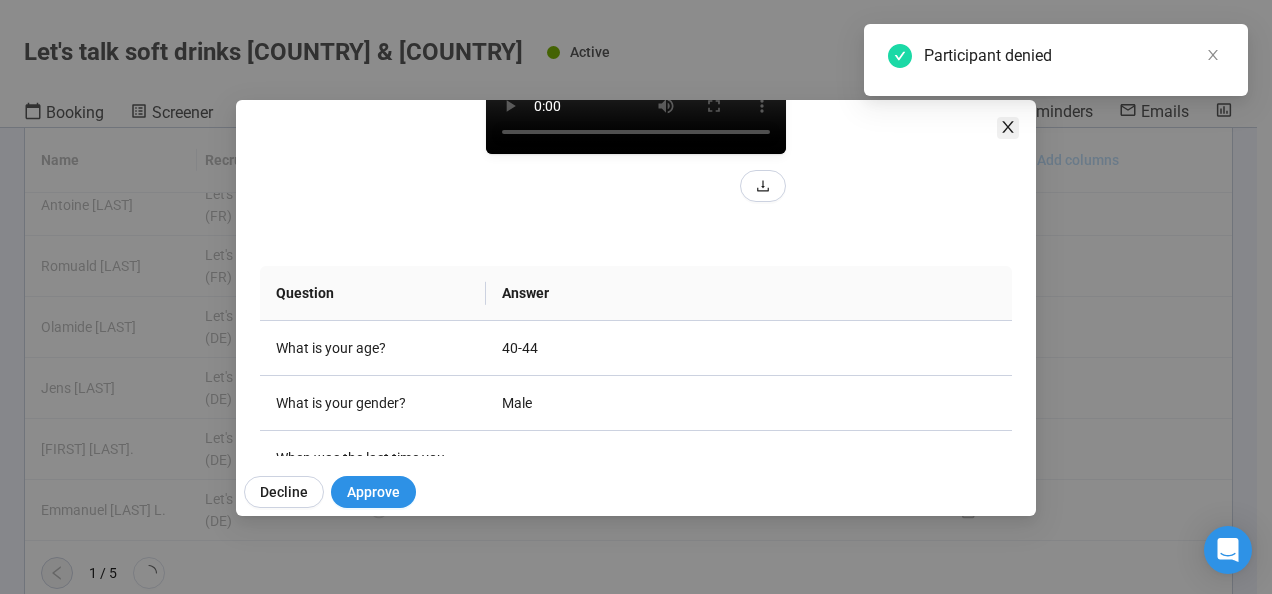 click 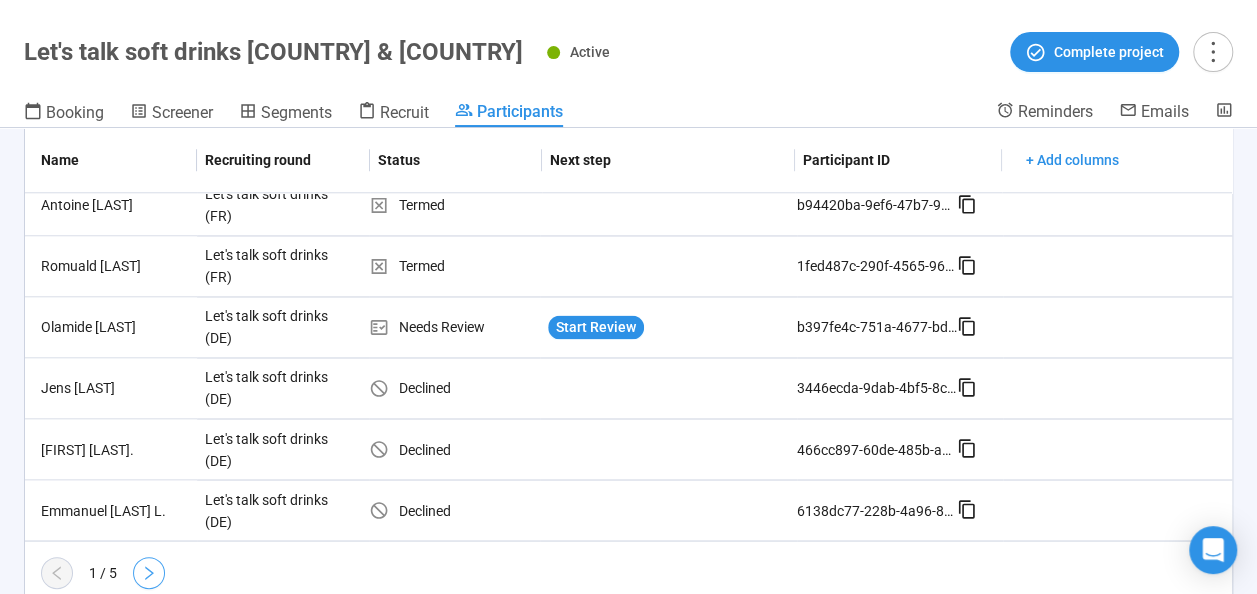 click at bounding box center [149, 573] 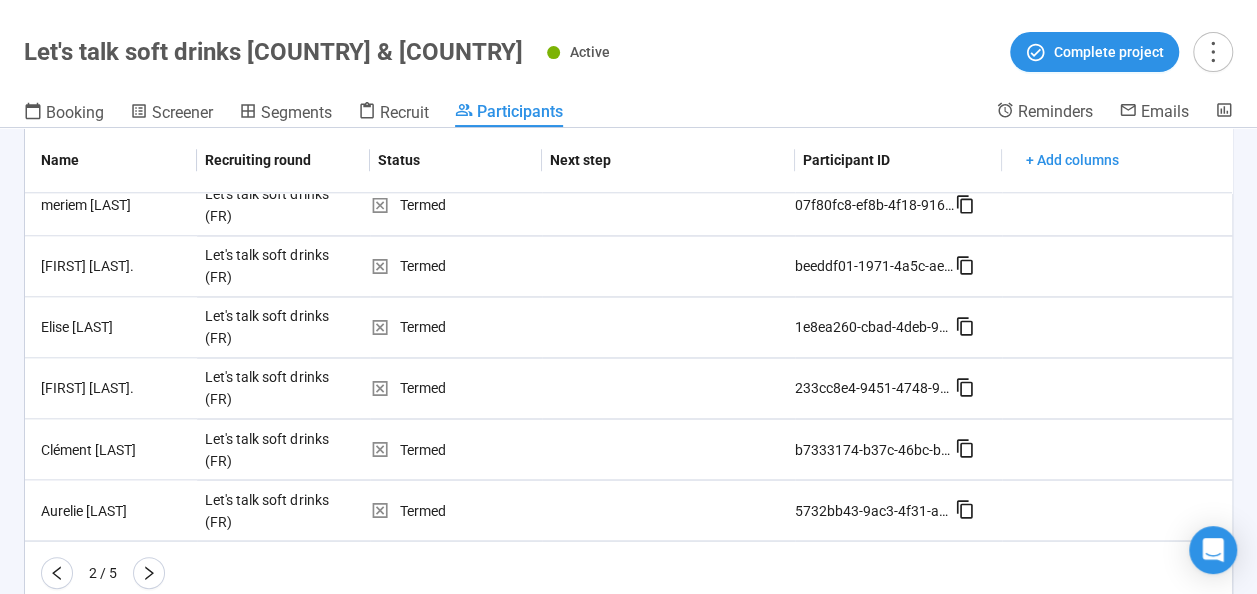 drag, startPoint x: 1240, startPoint y: 520, endPoint x: 1244, endPoint y: 498, distance: 22.36068 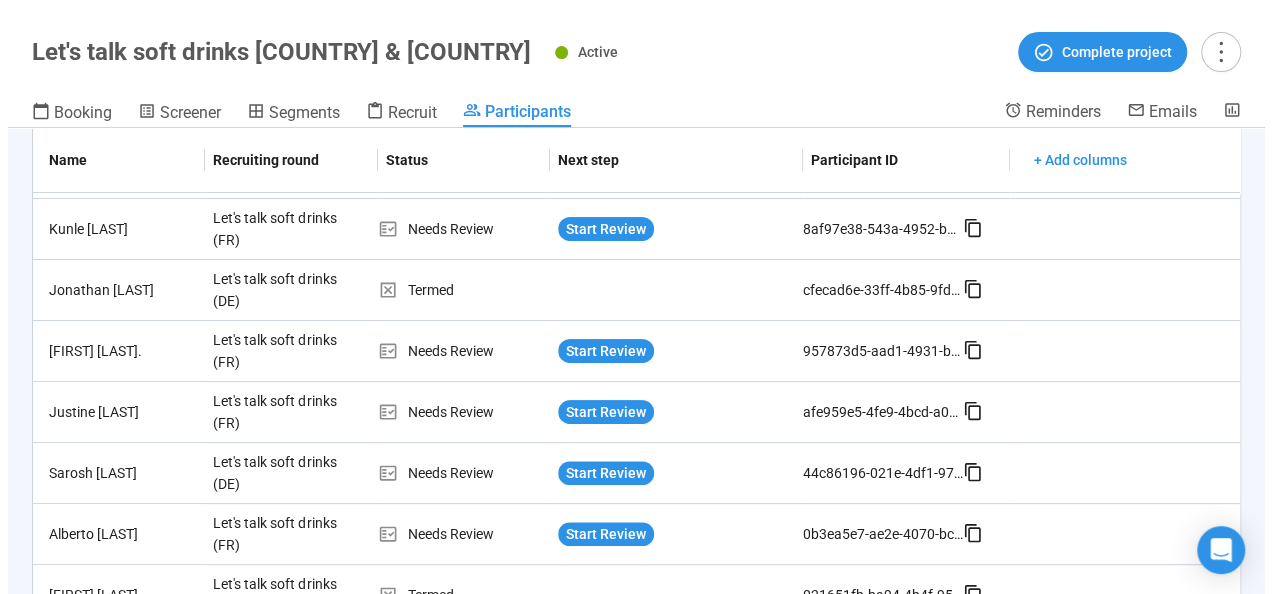 scroll, scrollTop: 0, scrollLeft: 0, axis: both 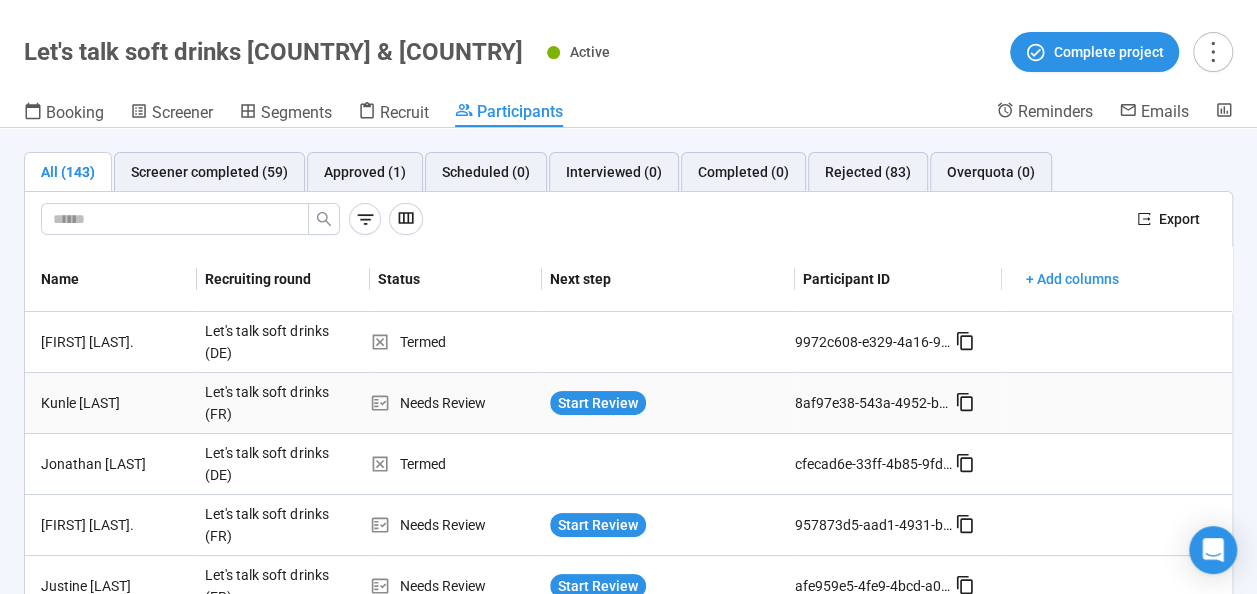 click on "Start Review" at bounding box center (668, 403) 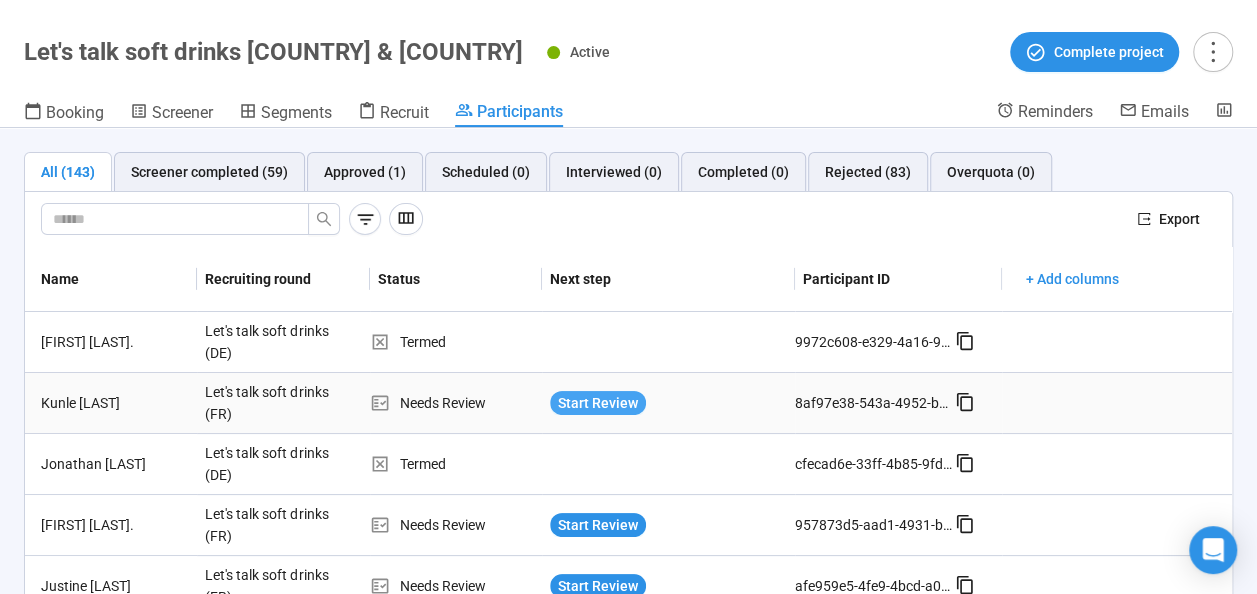click on "Start Review" at bounding box center (598, 403) 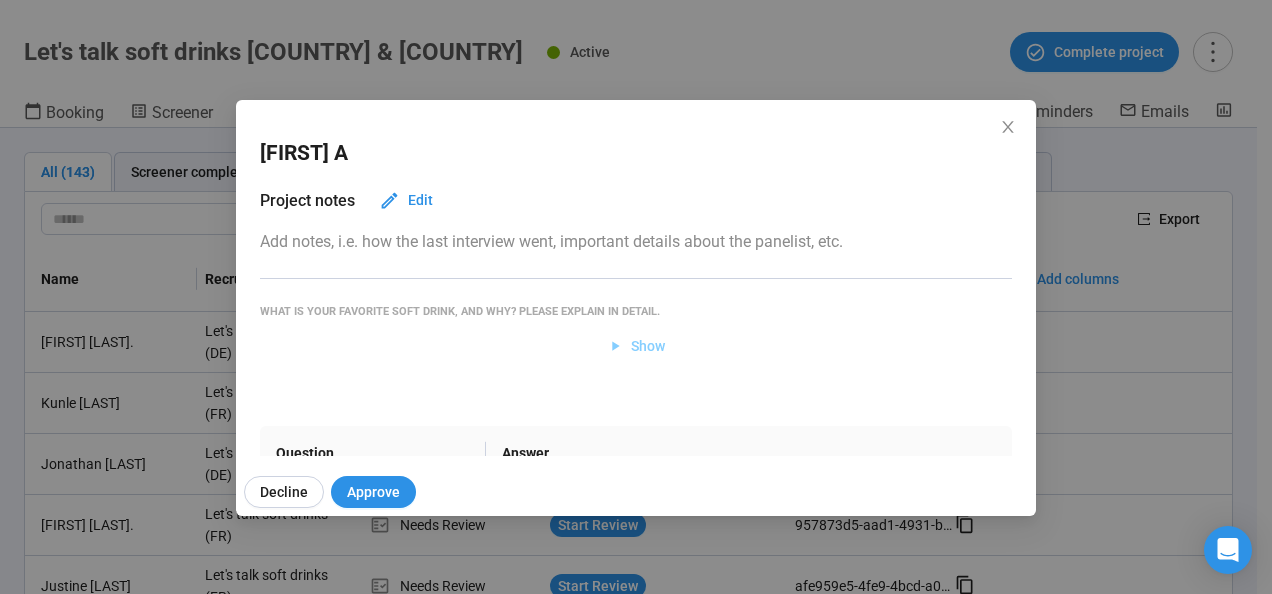 click on "Show" at bounding box center (636, 346) 